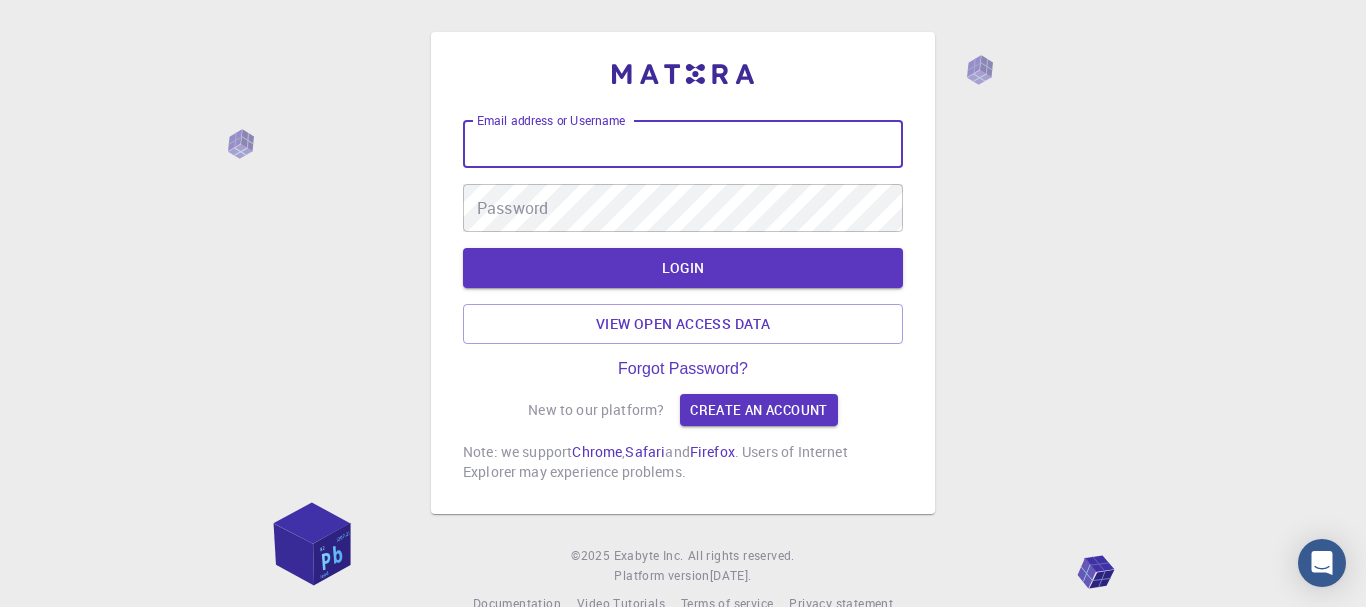 scroll, scrollTop: 0, scrollLeft: 0, axis: both 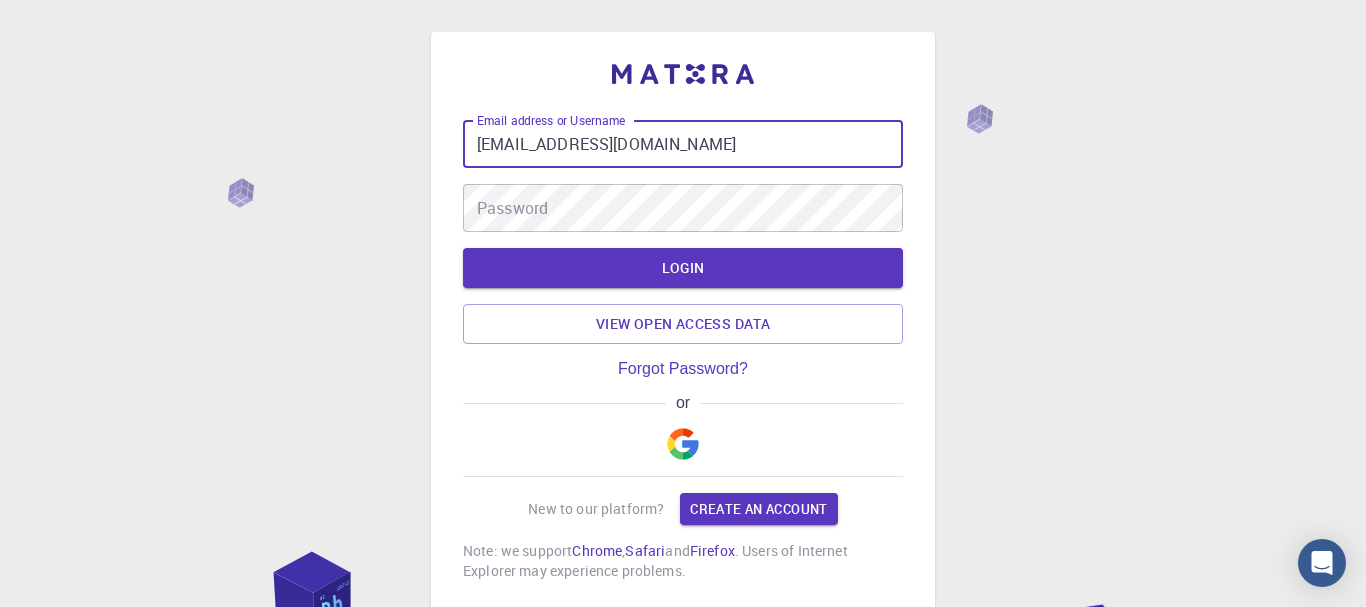 type on "loantt.brvt@vnpost.vn" 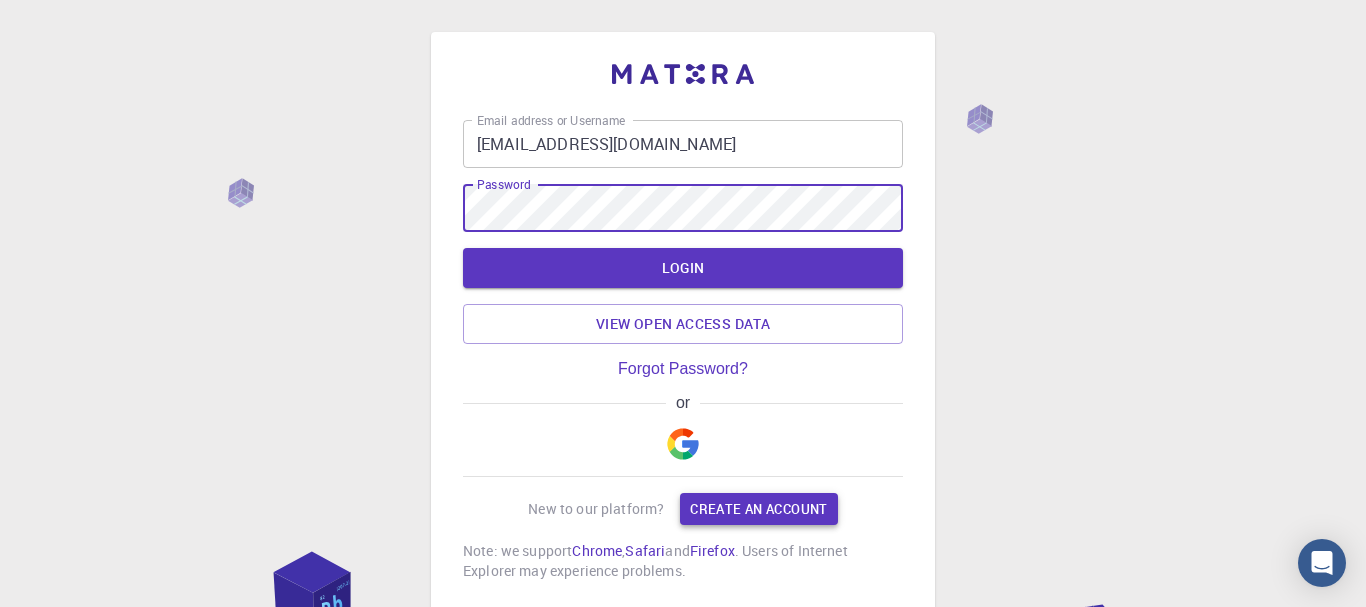 click on "Create an account" at bounding box center [758, 509] 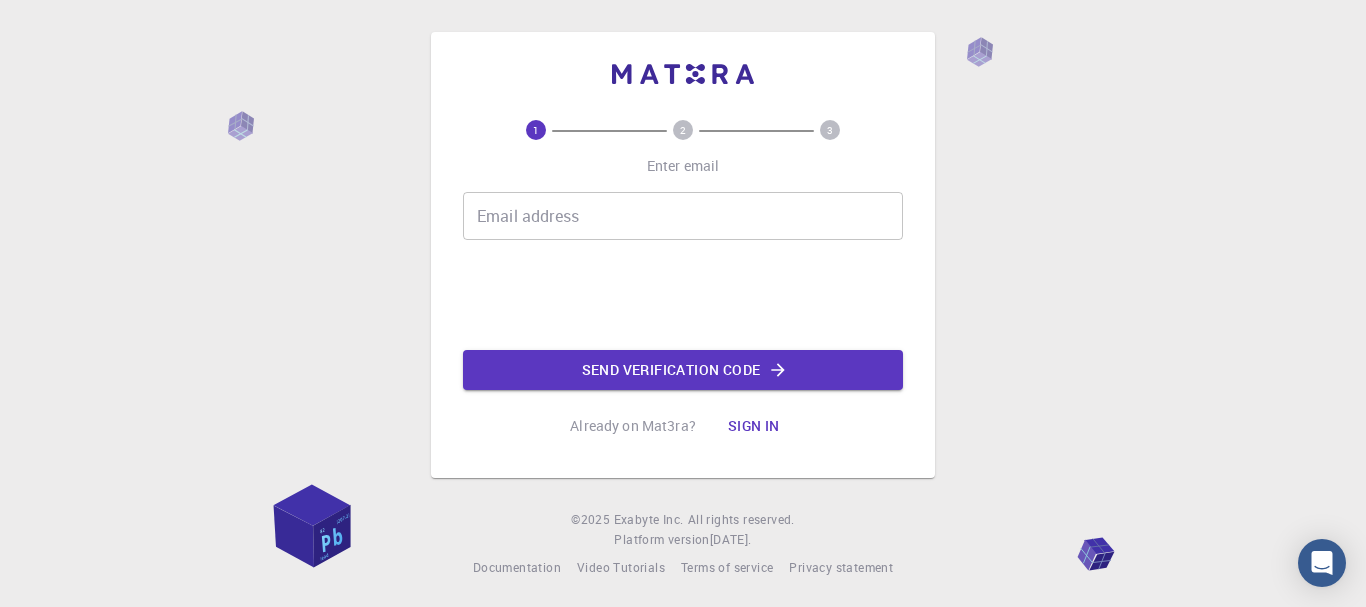 click on "Email address" at bounding box center (683, 216) 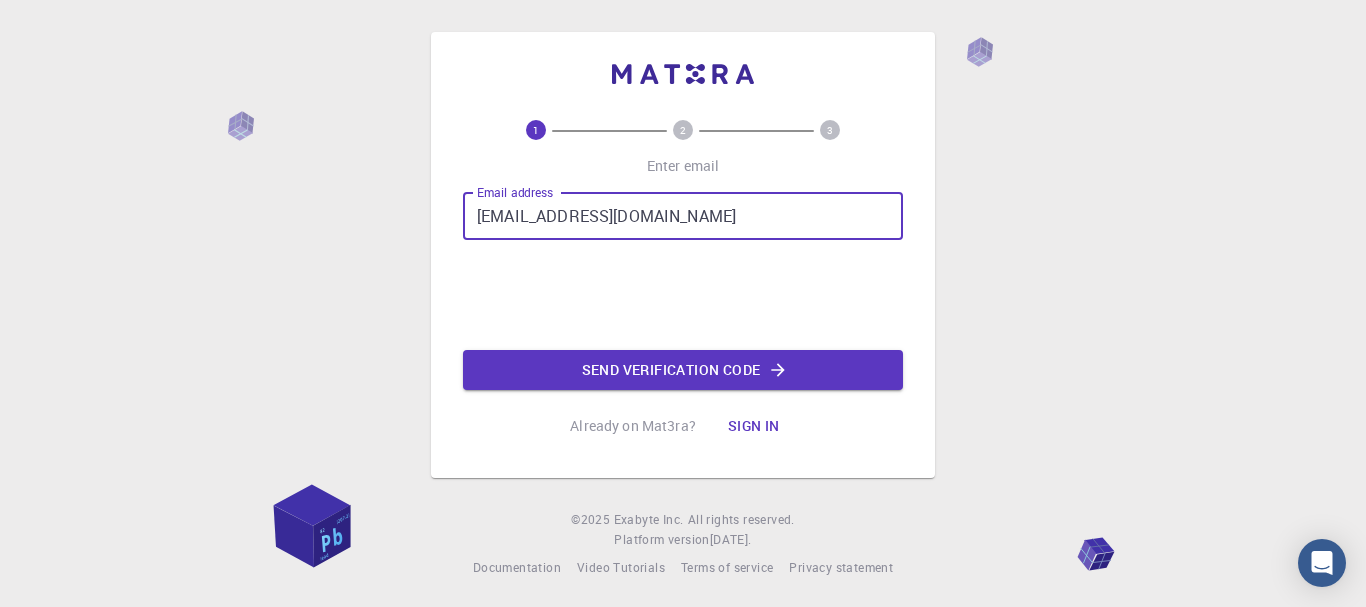 type on "loantt.brvt@vnpost.vn" 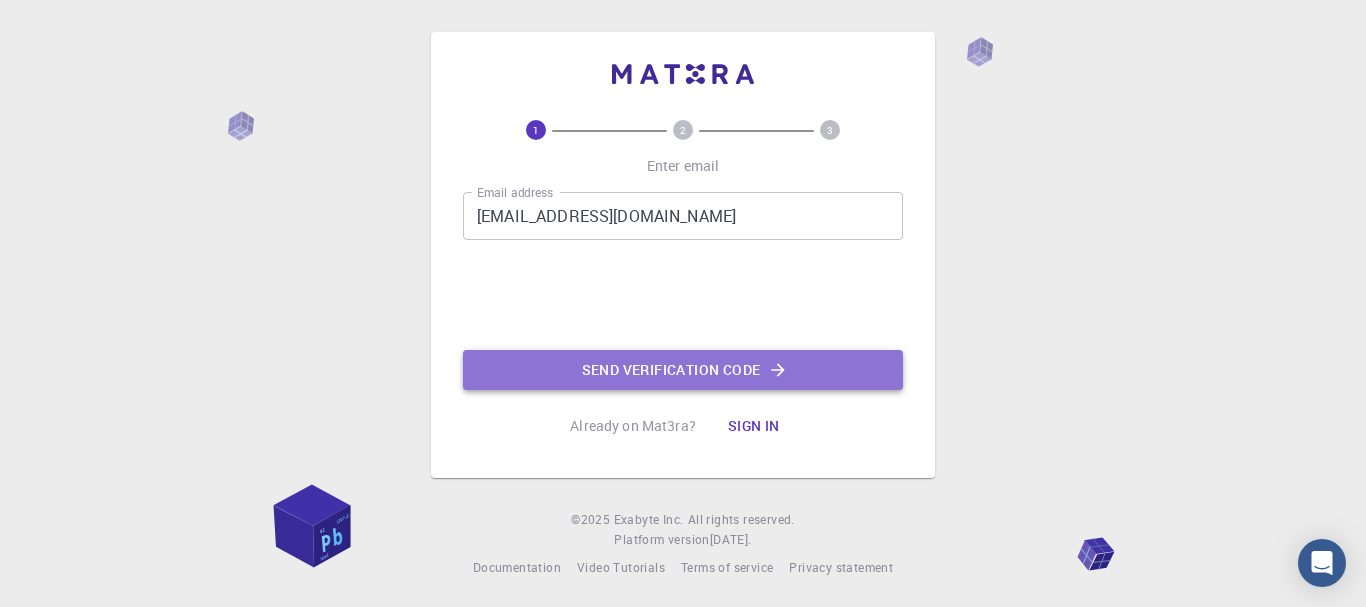 click on "Send verification code" 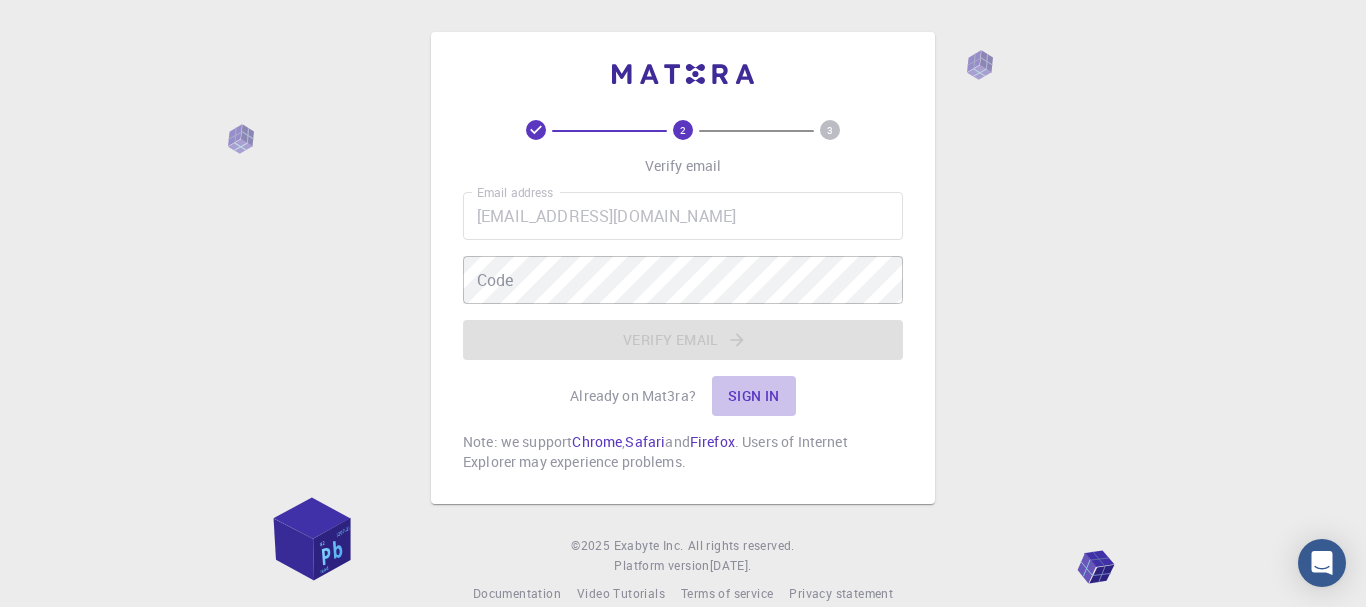 click on "Sign in" at bounding box center (754, 396) 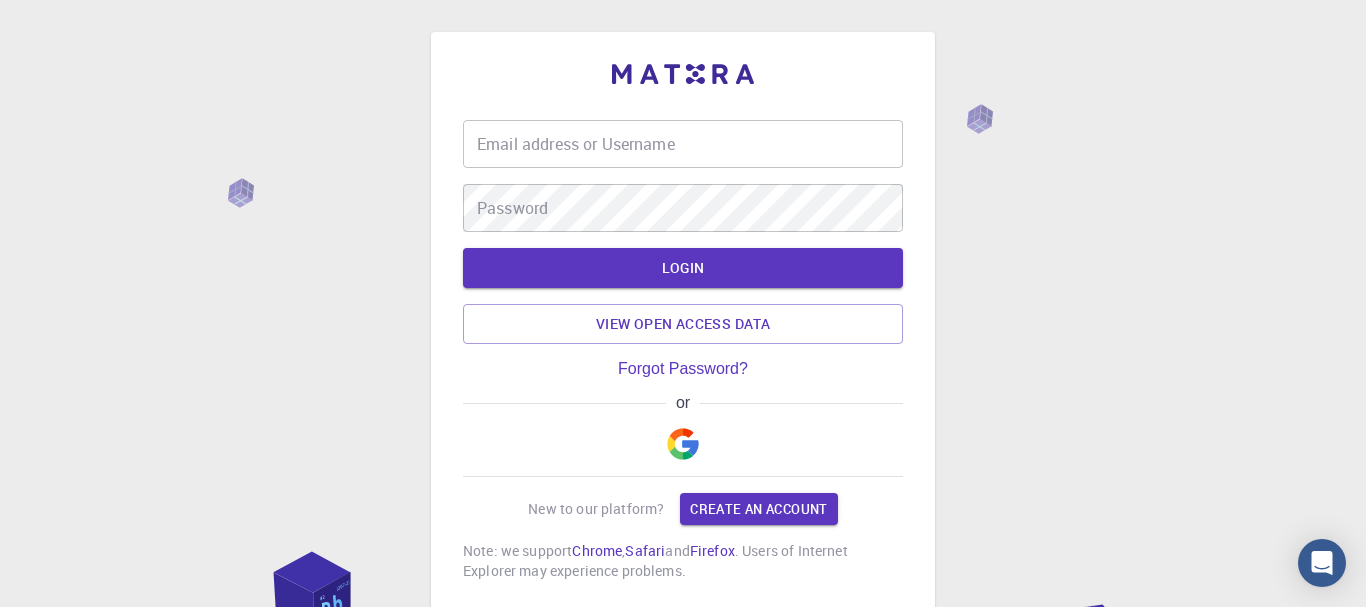 click on "Email address or Username" at bounding box center [683, 144] 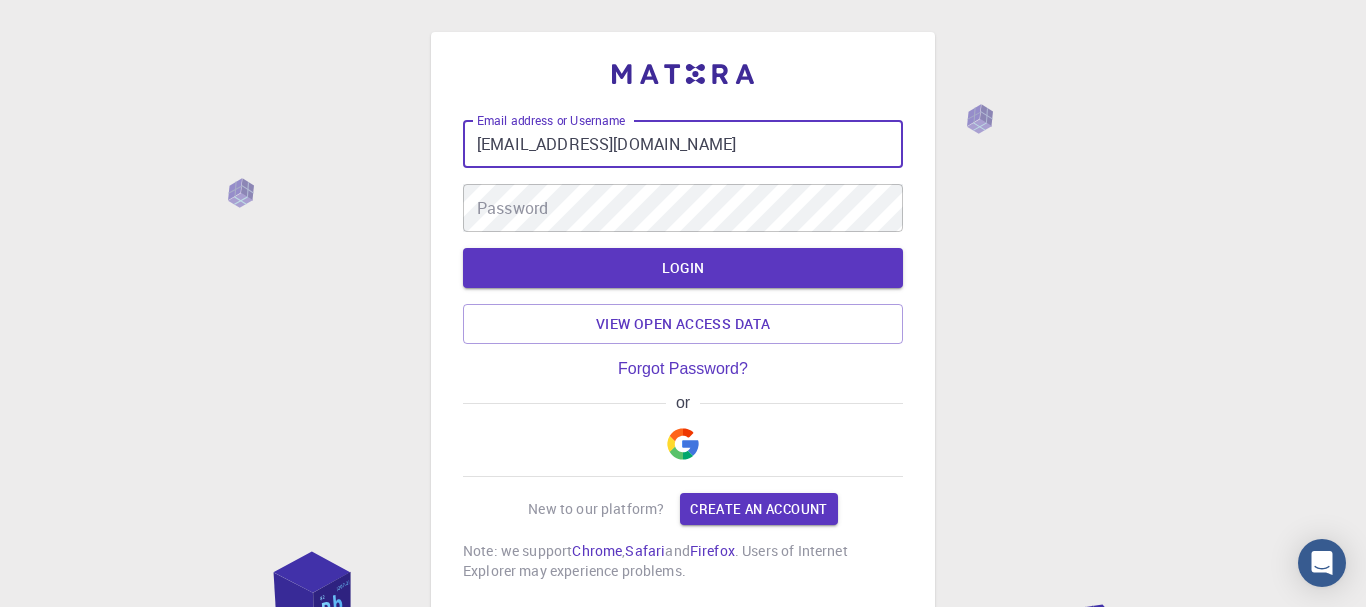 type on "loatt.brvt@vnpost.vn" 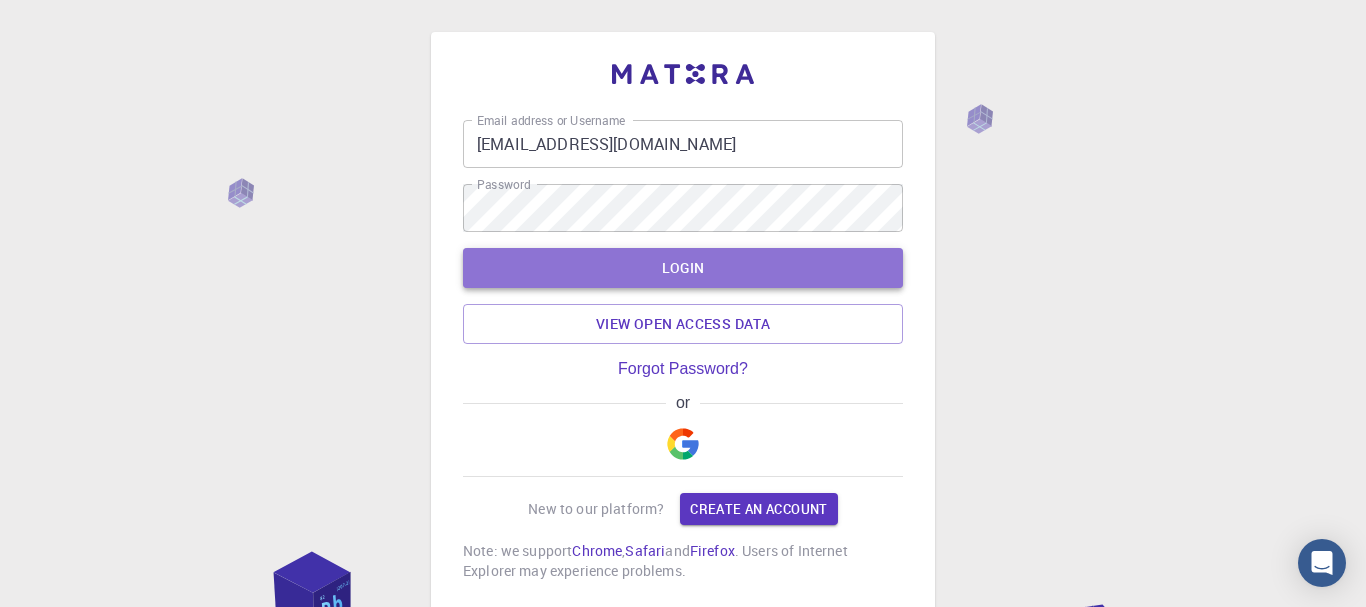click on "LOGIN" at bounding box center [683, 268] 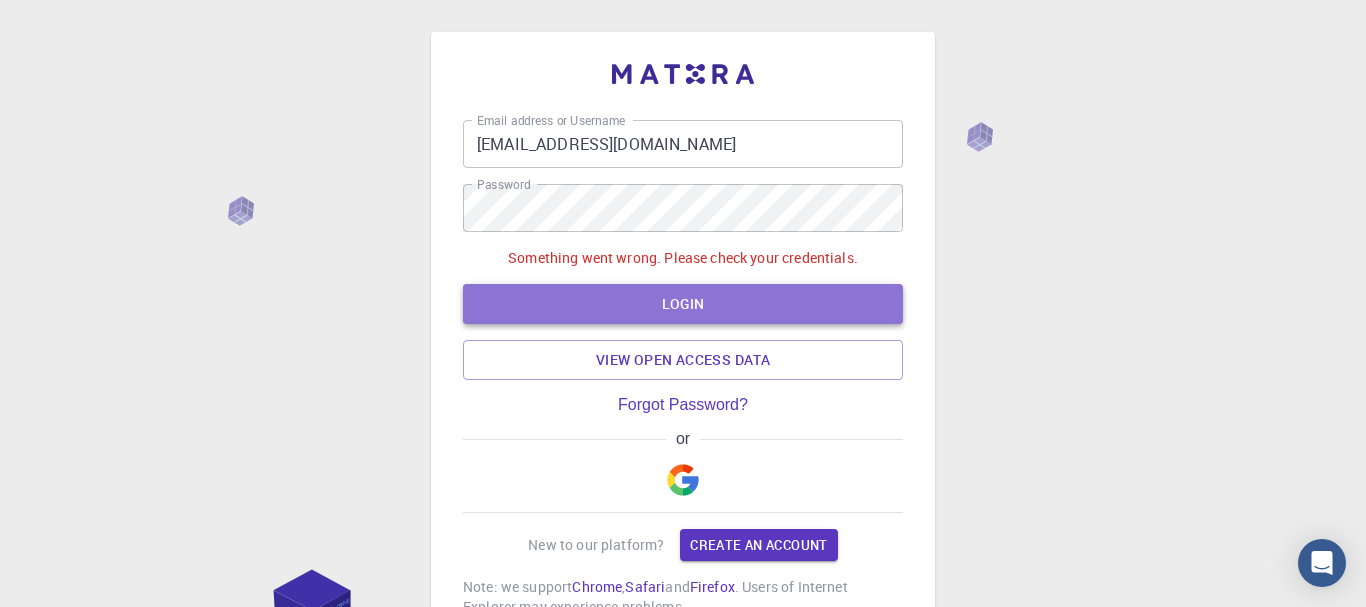 click on "LOGIN" at bounding box center [683, 304] 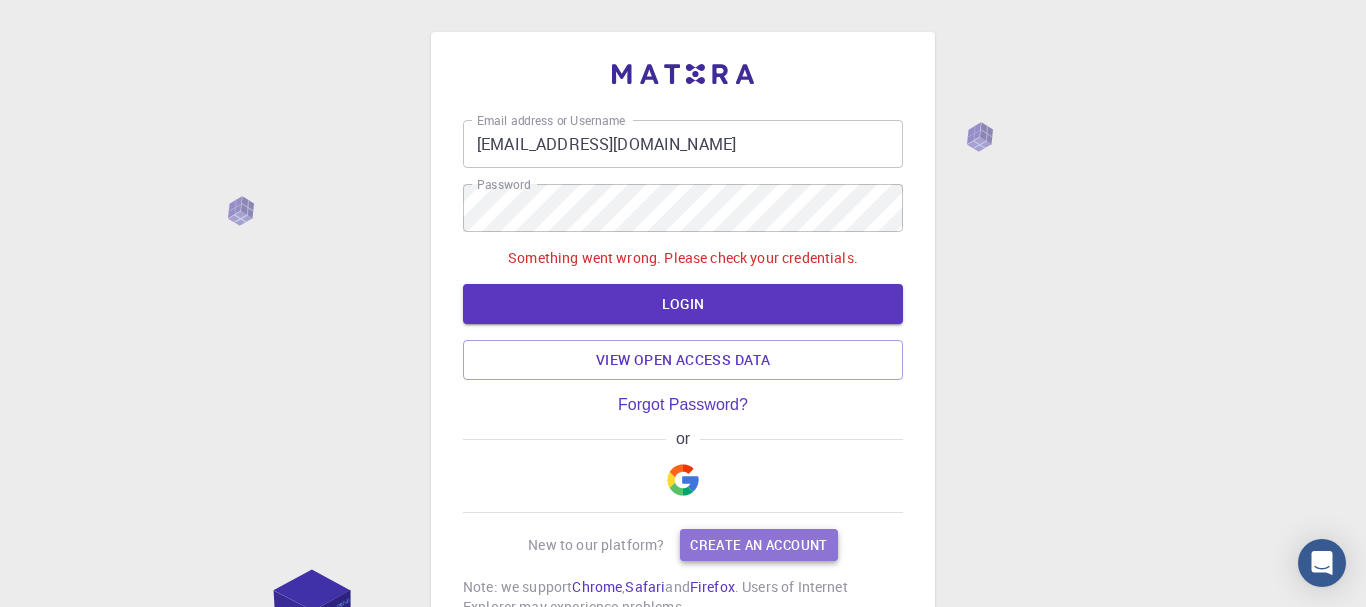 click on "Create an account" at bounding box center (758, 545) 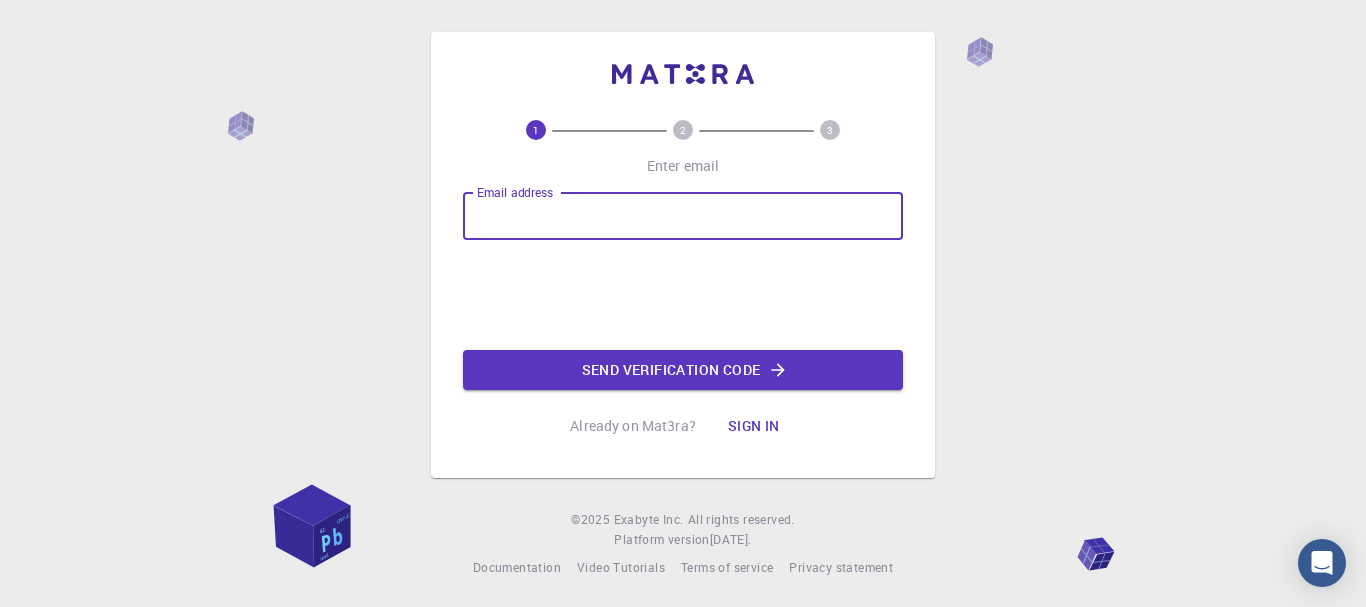 click on "Email address" at bounding box center [683, 216] 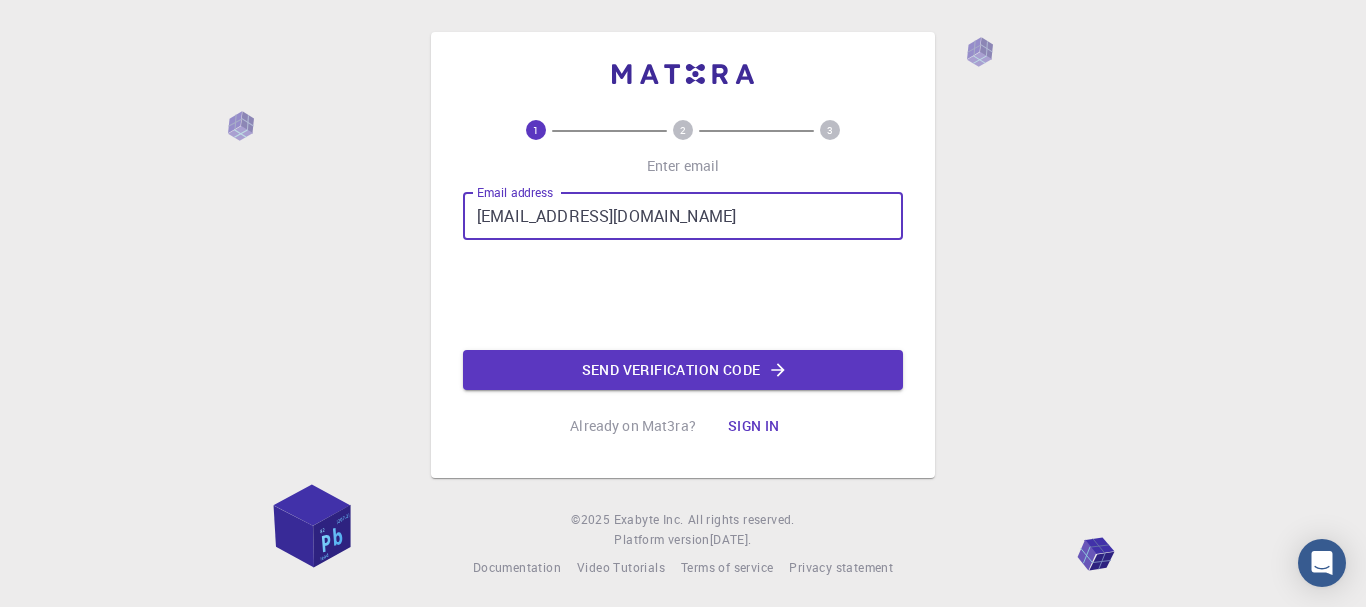 type on "loantt.brvt@vnpost.vn" 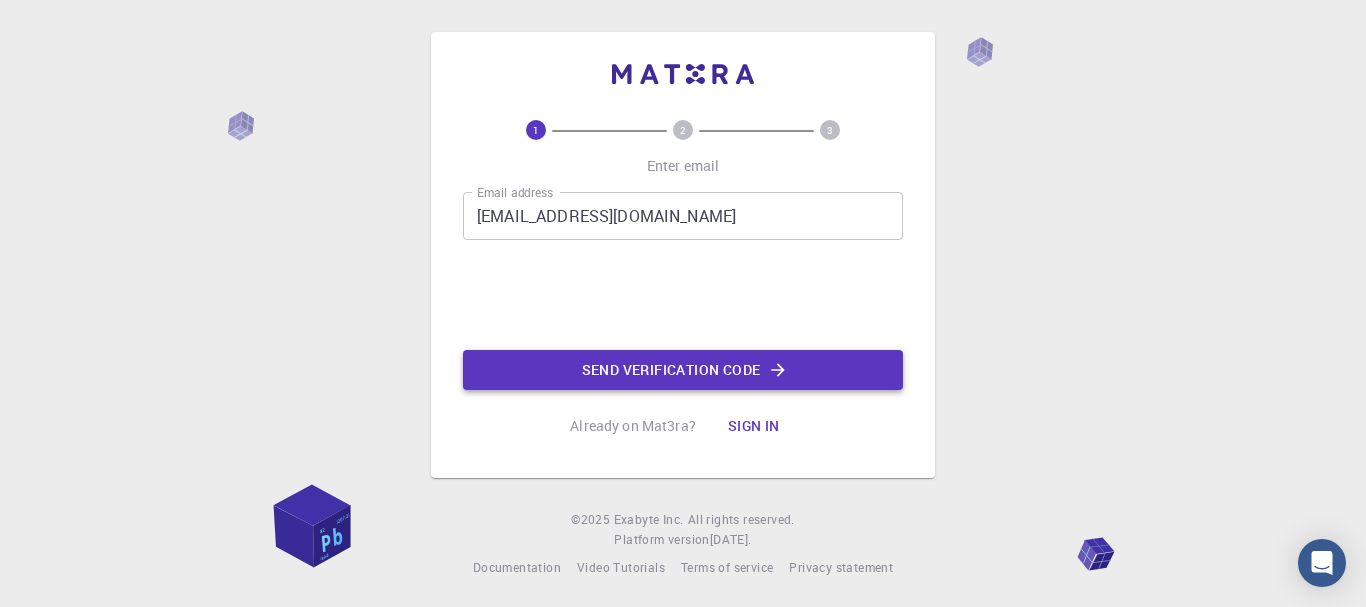 click on "Send verification code" 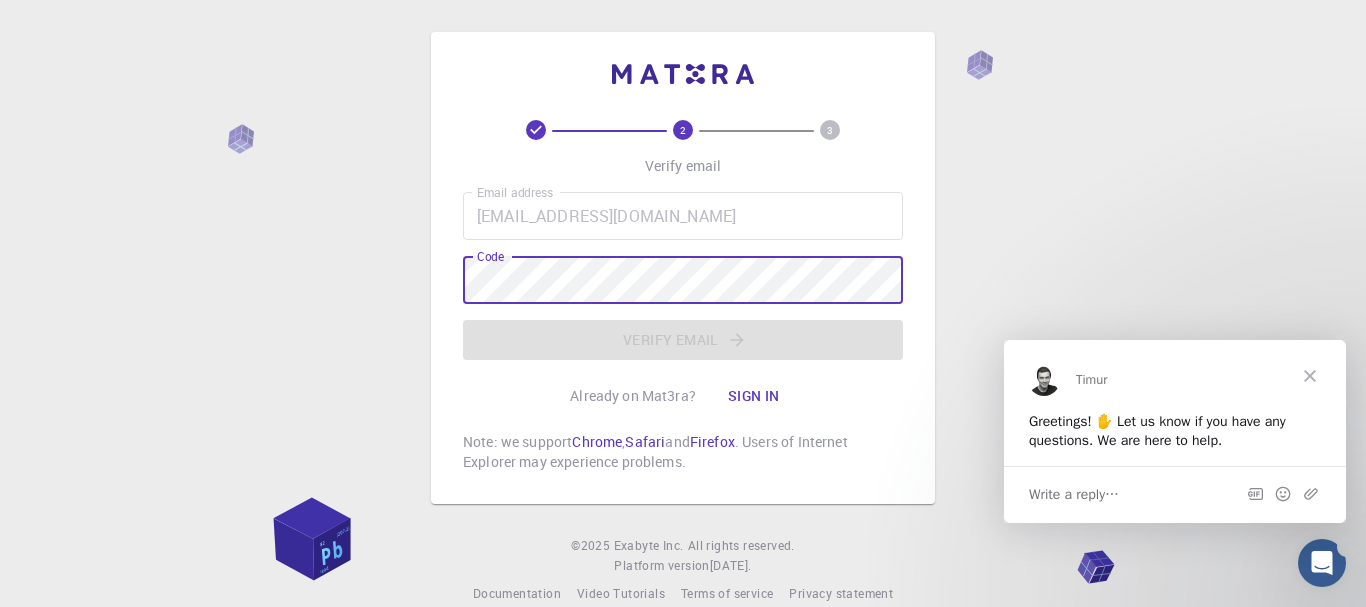 scroll, scrollTop: 0, scrollLeft: 0, axis: both 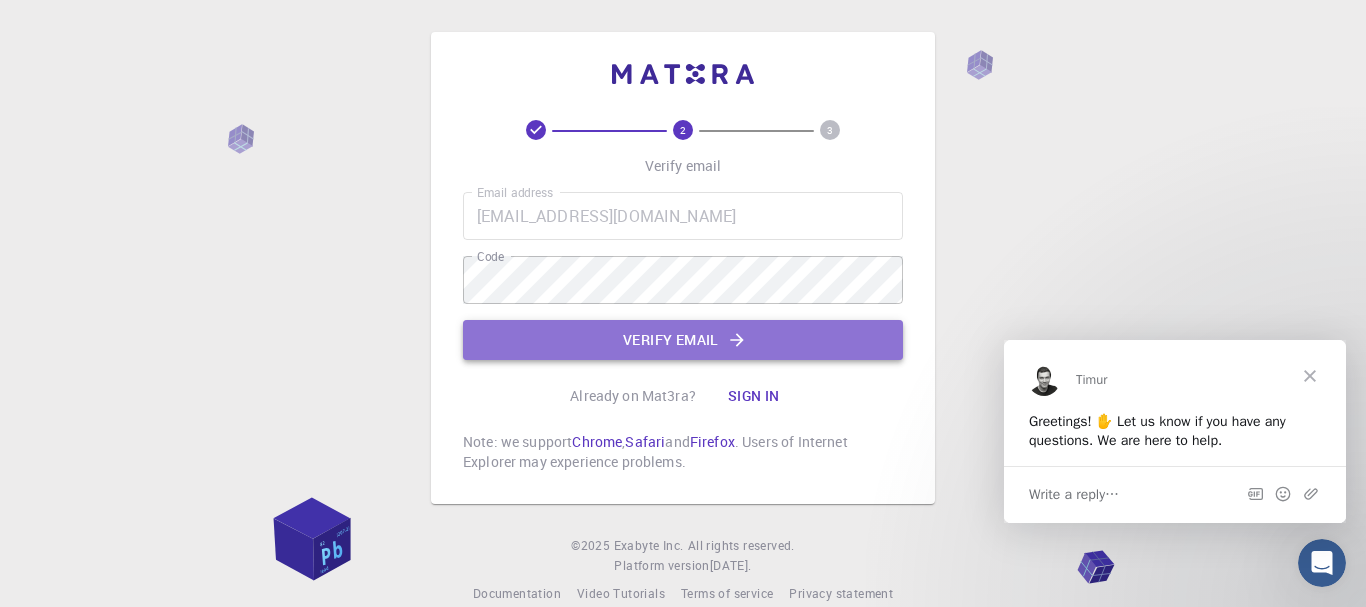 click on "Verify email" 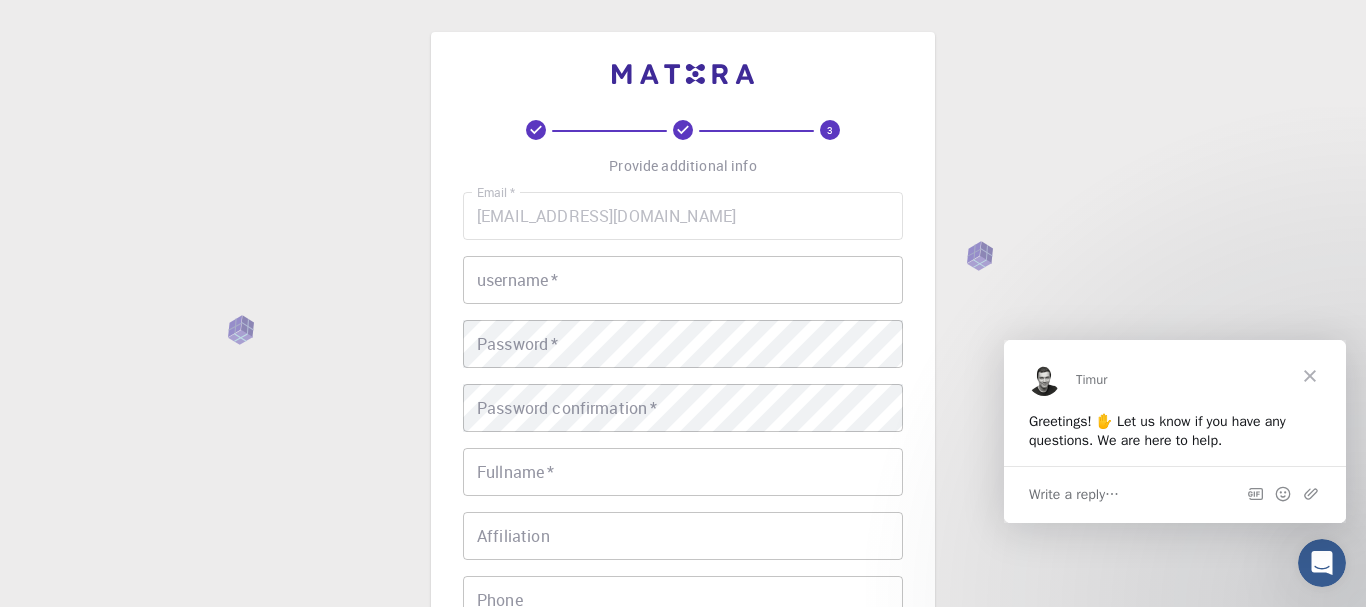 click on "username   *" at bounding box center [683, 280] 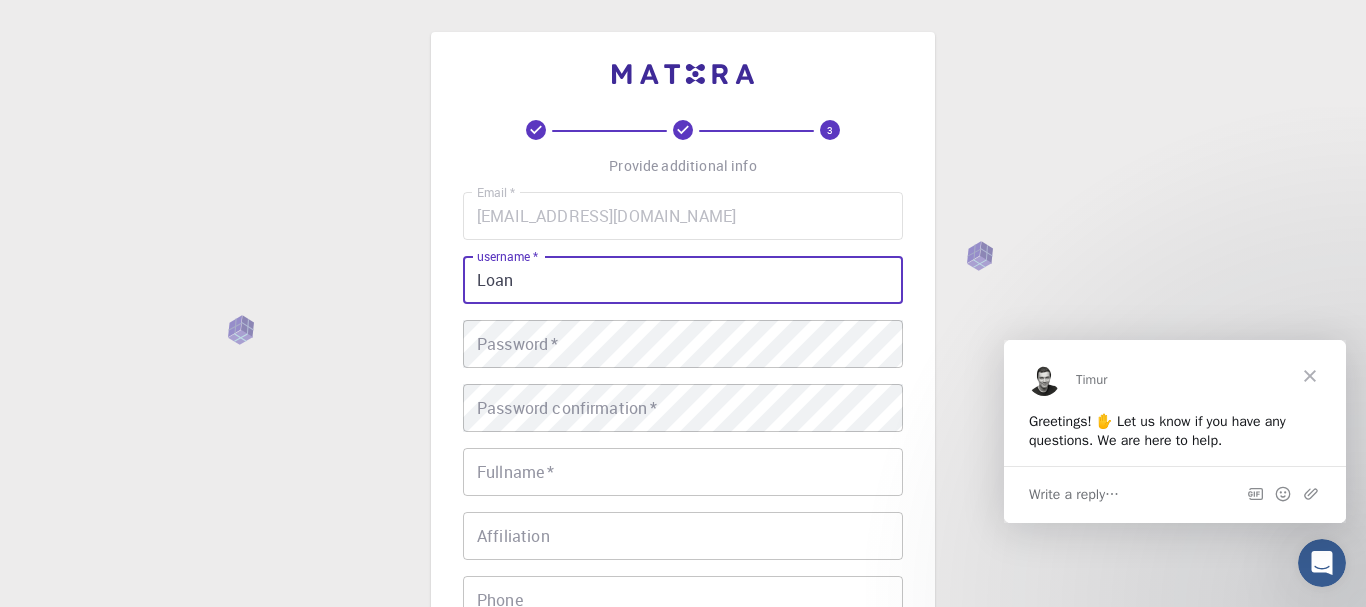 type on "Loan" 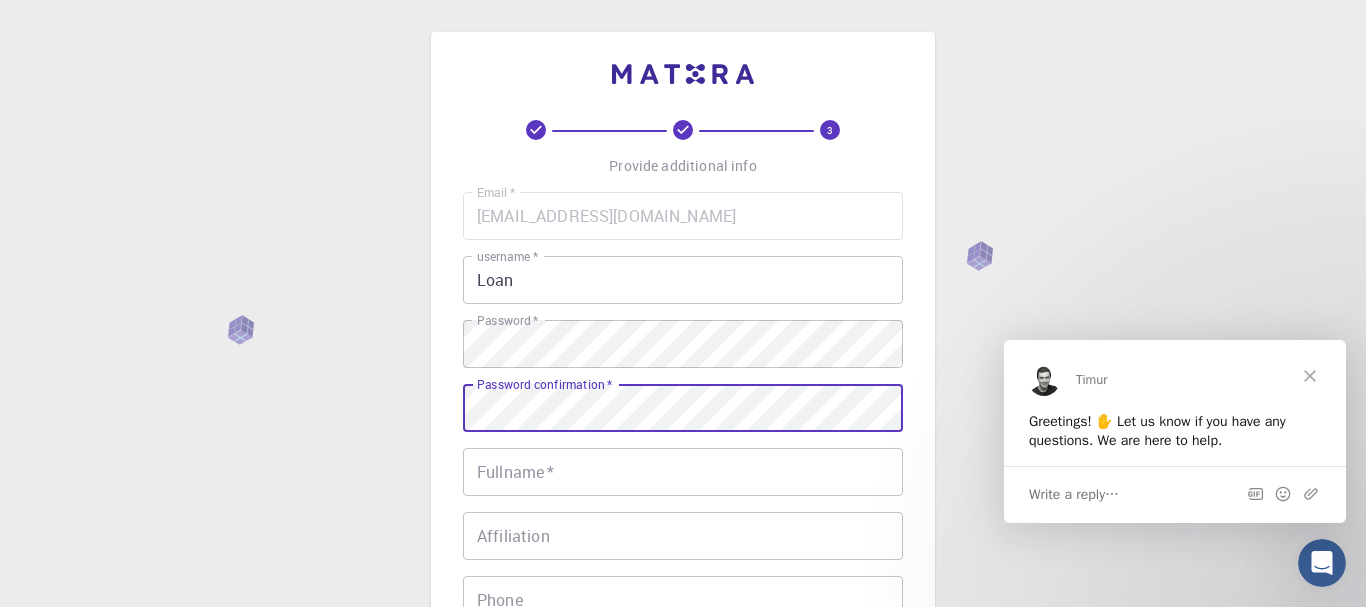 click on "Fullname   *" at bounding box center [683, 472] 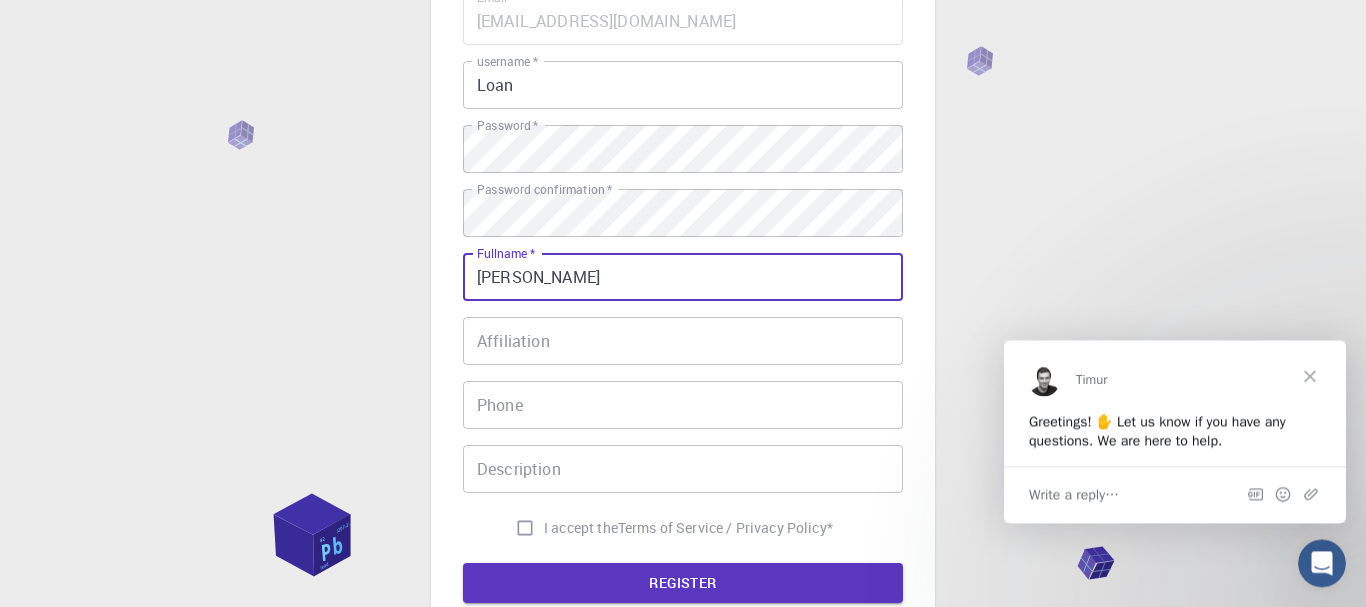 scroll, scrollTop: 204, scrollLeft: 0, axis: vertical 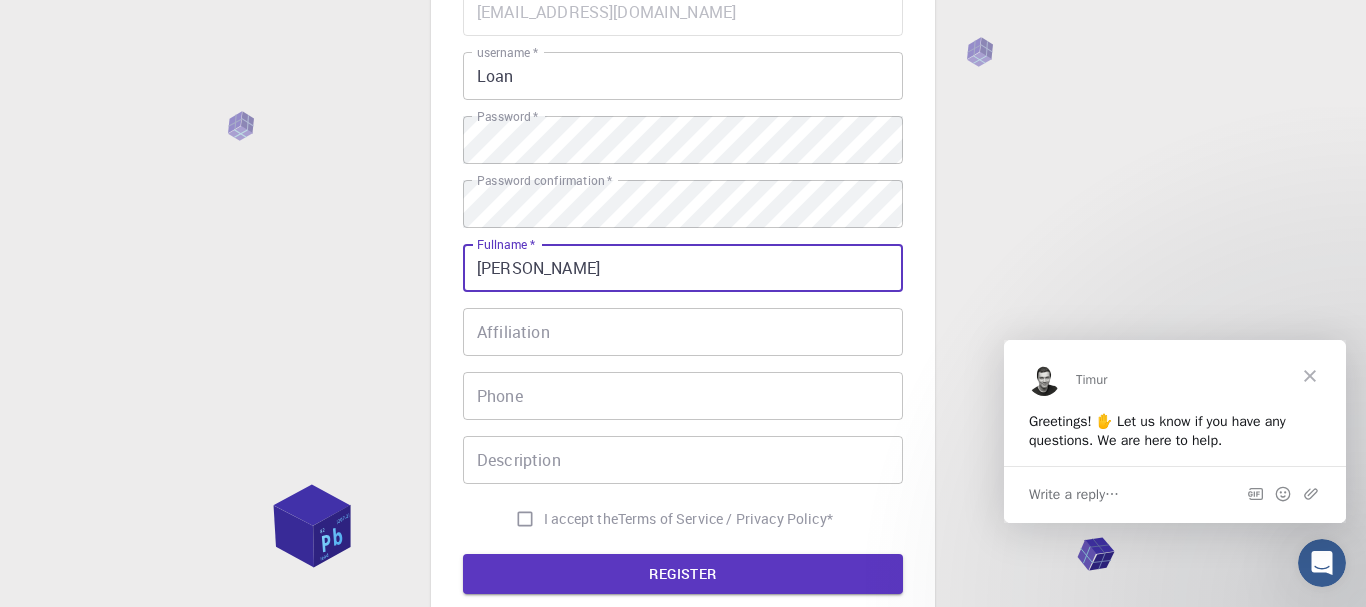 type on "[PERSON_NAME]" 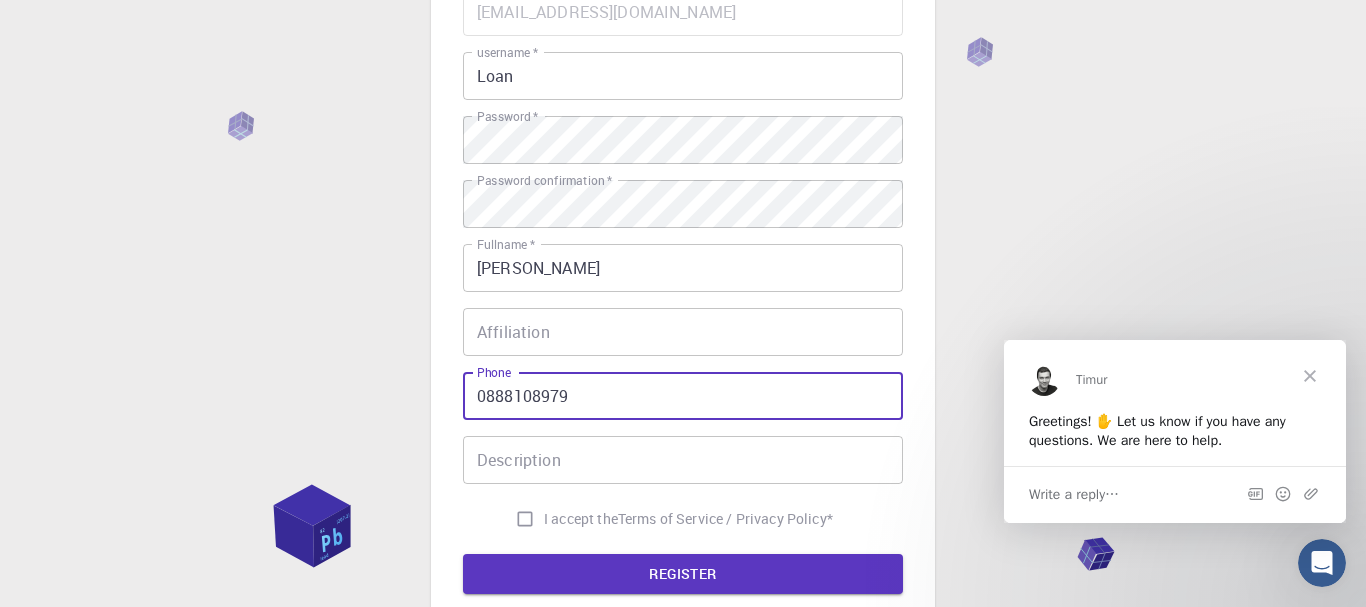 type on "0888108979" 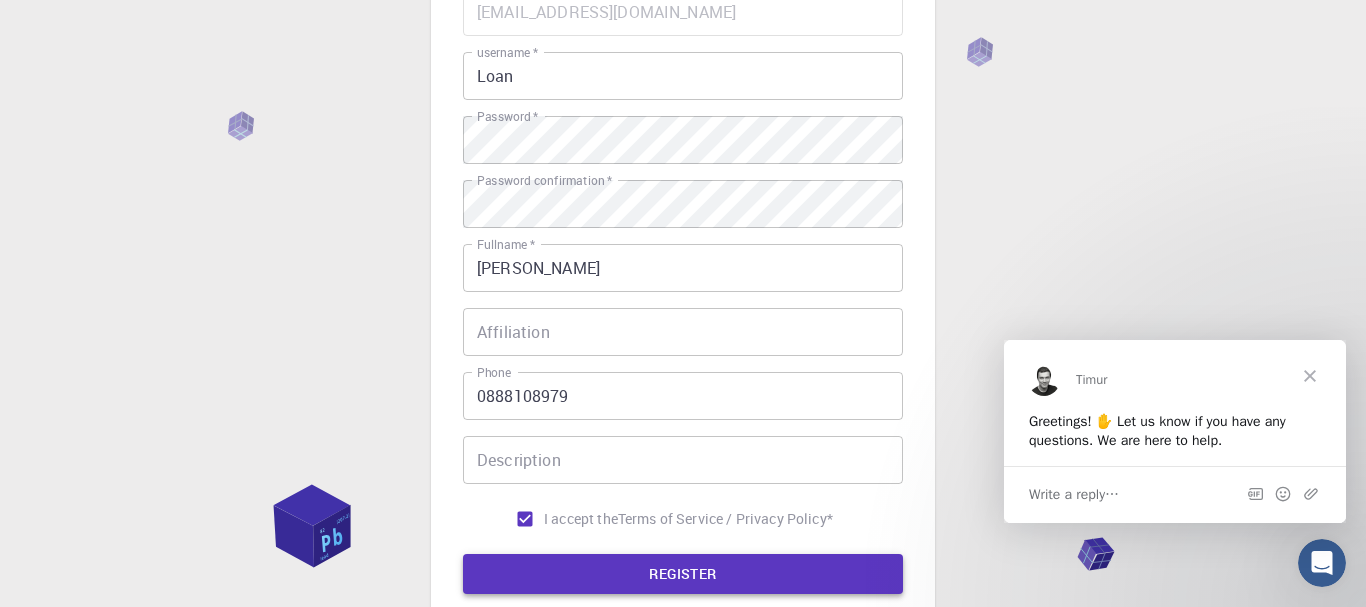 click on "REGISTER" at bounding box center [683, 574] 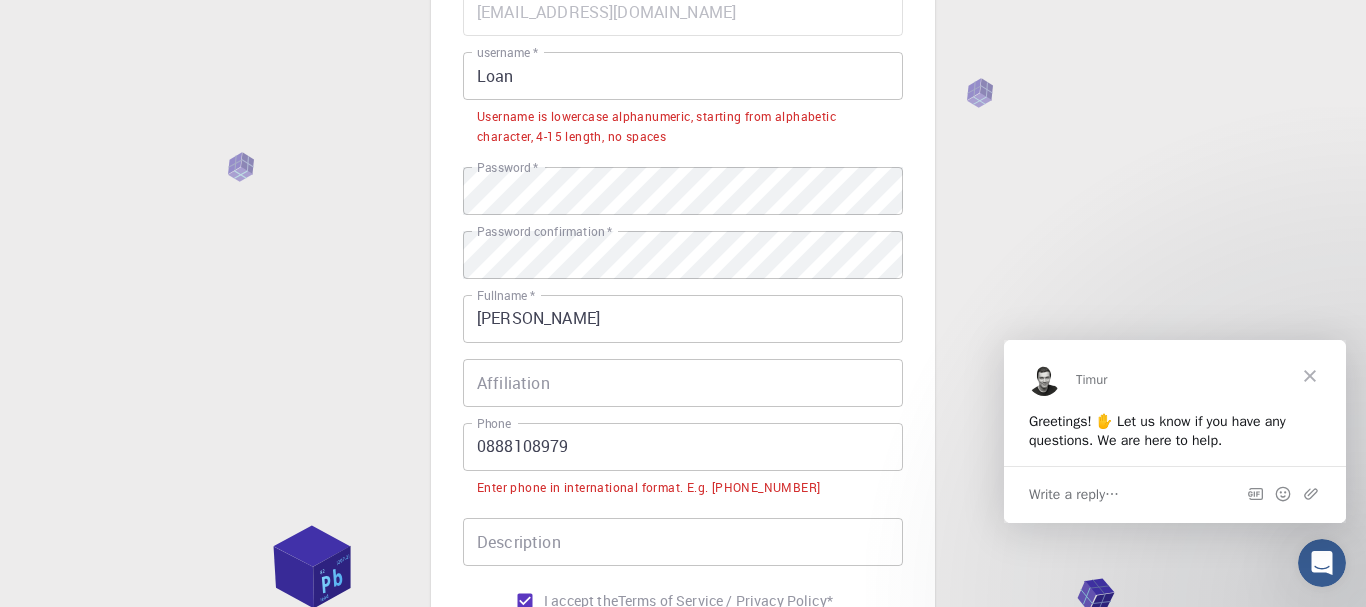 scroll, scrollTop: 102, scrollLeft: 0, axis: vertical 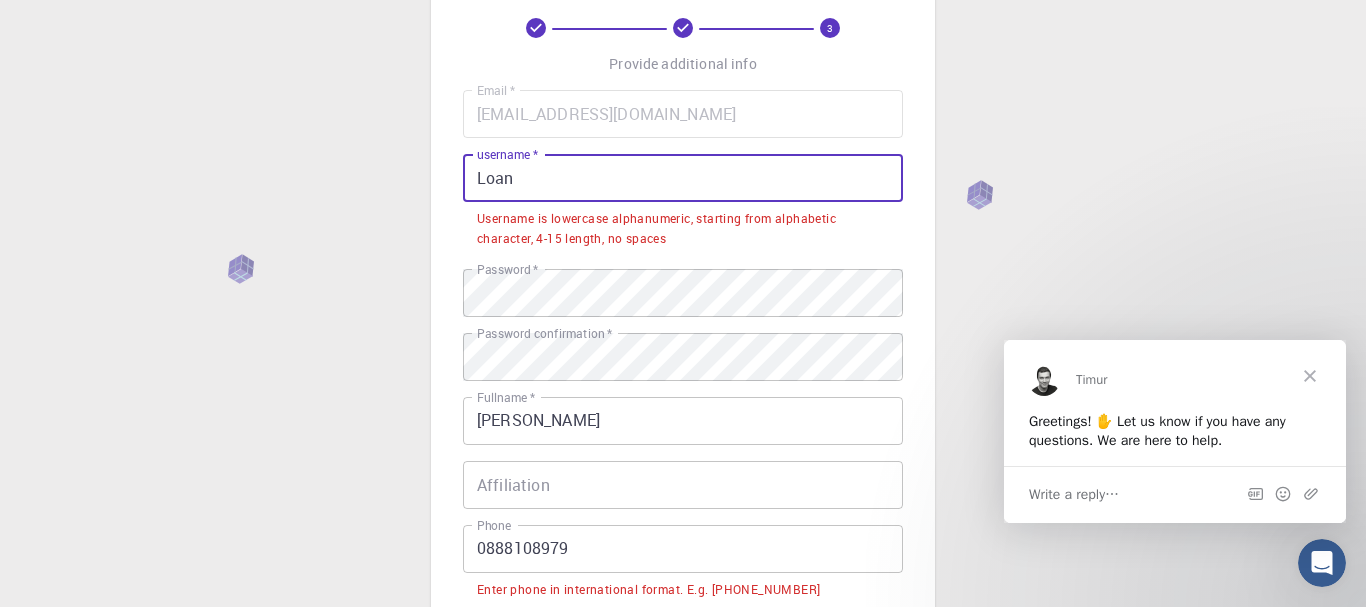 drag, startPoint x: 594, startPoint y: 181, endPoint x: 0, endPoint y: 121, distance: 597.0226 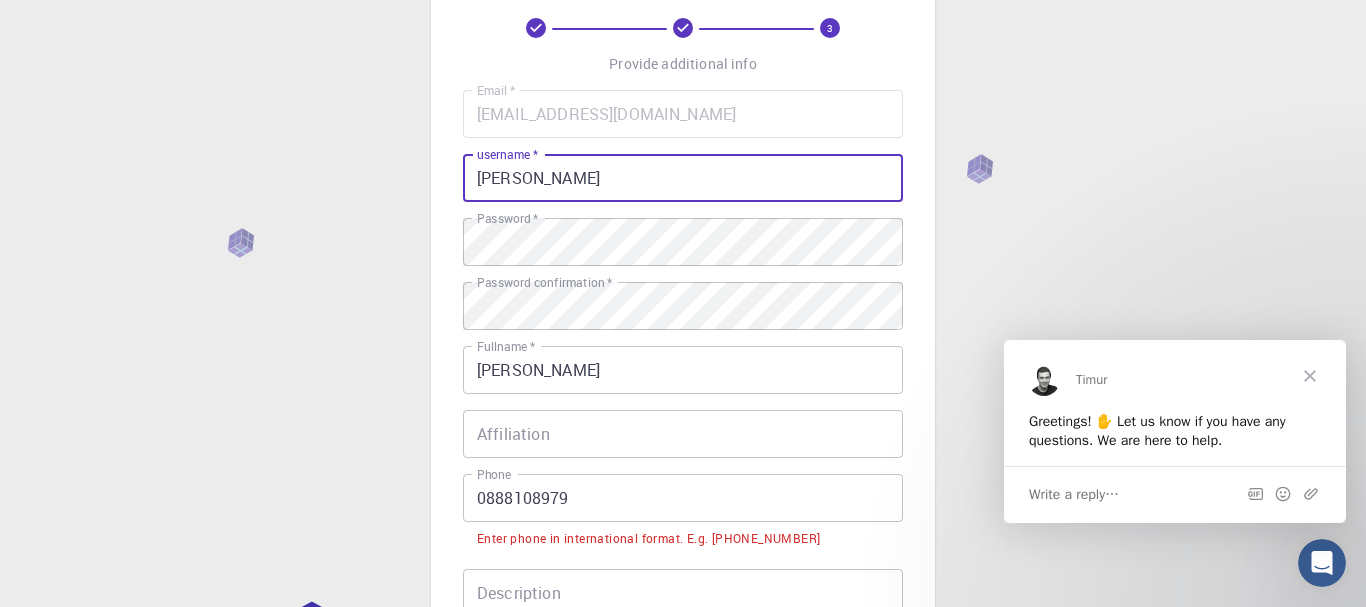 type on "Tống Thị Loan" 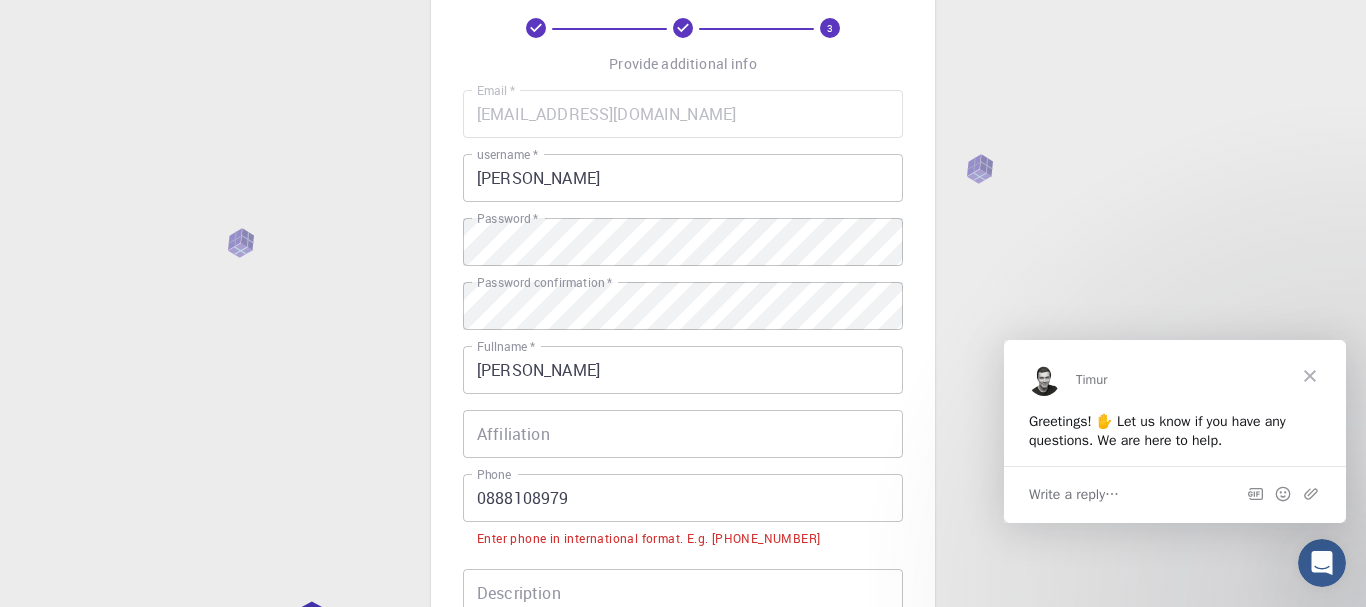 scroll, scrollTop: 204, scrollLeft: 0, axis: vertical 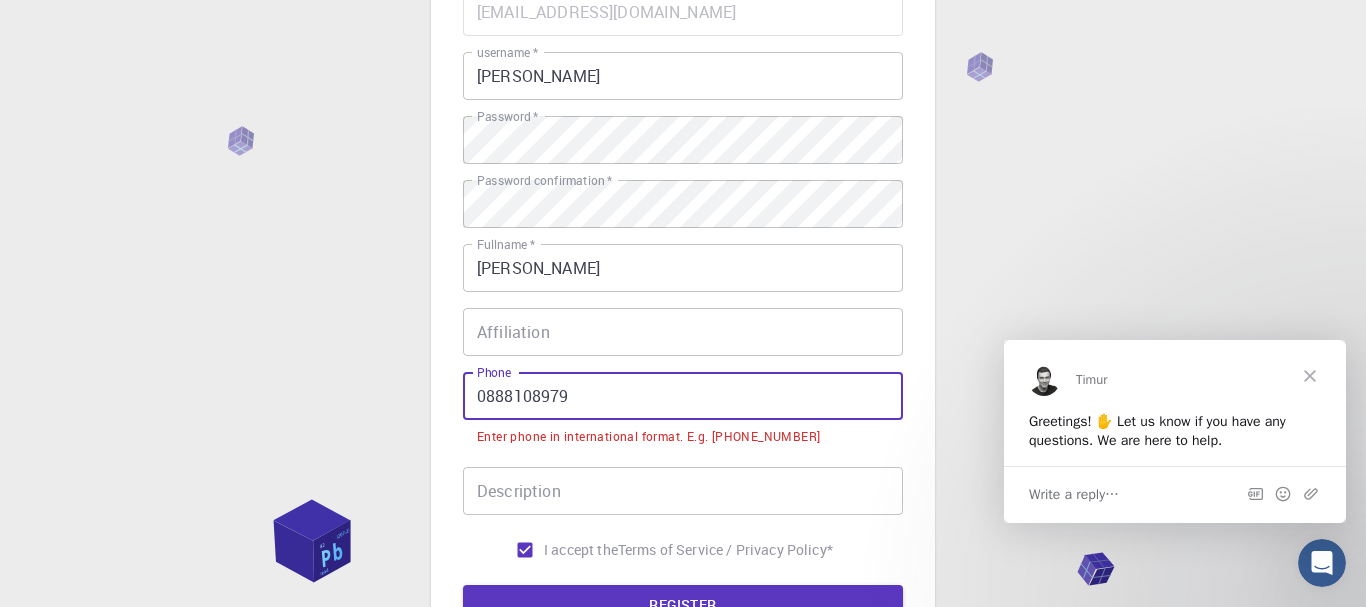 click on "0888108979" at bounding box center [683, 396] 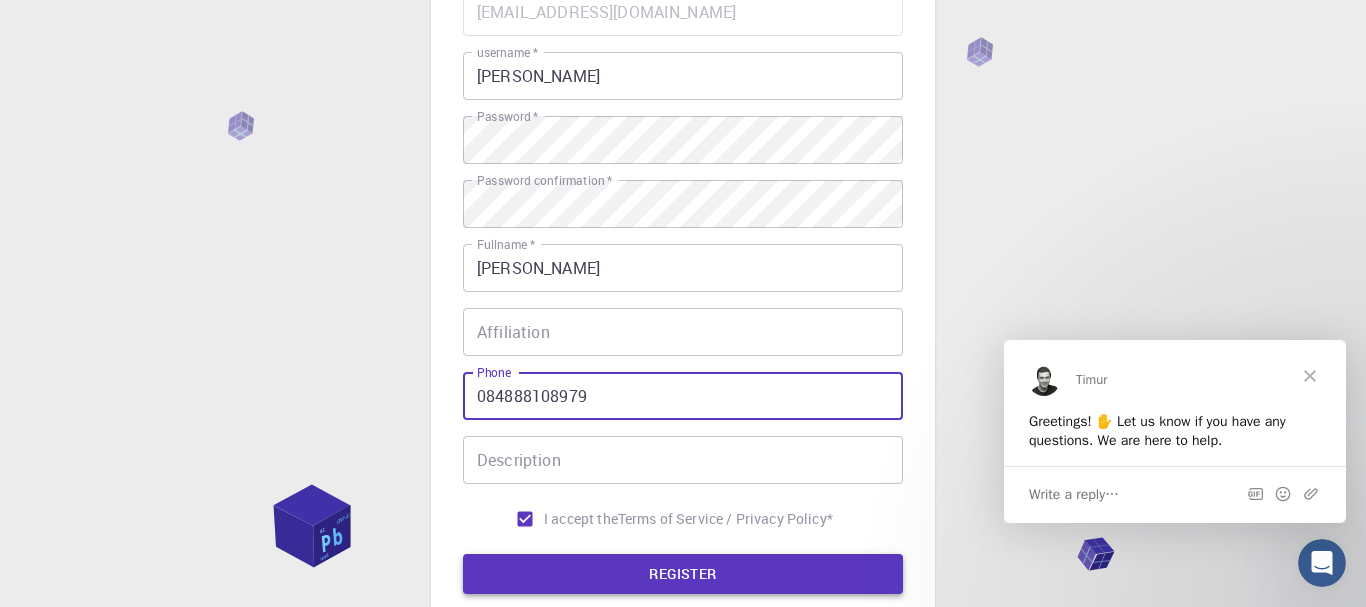 click on "REGISTER" at bounding box center [683, 574] 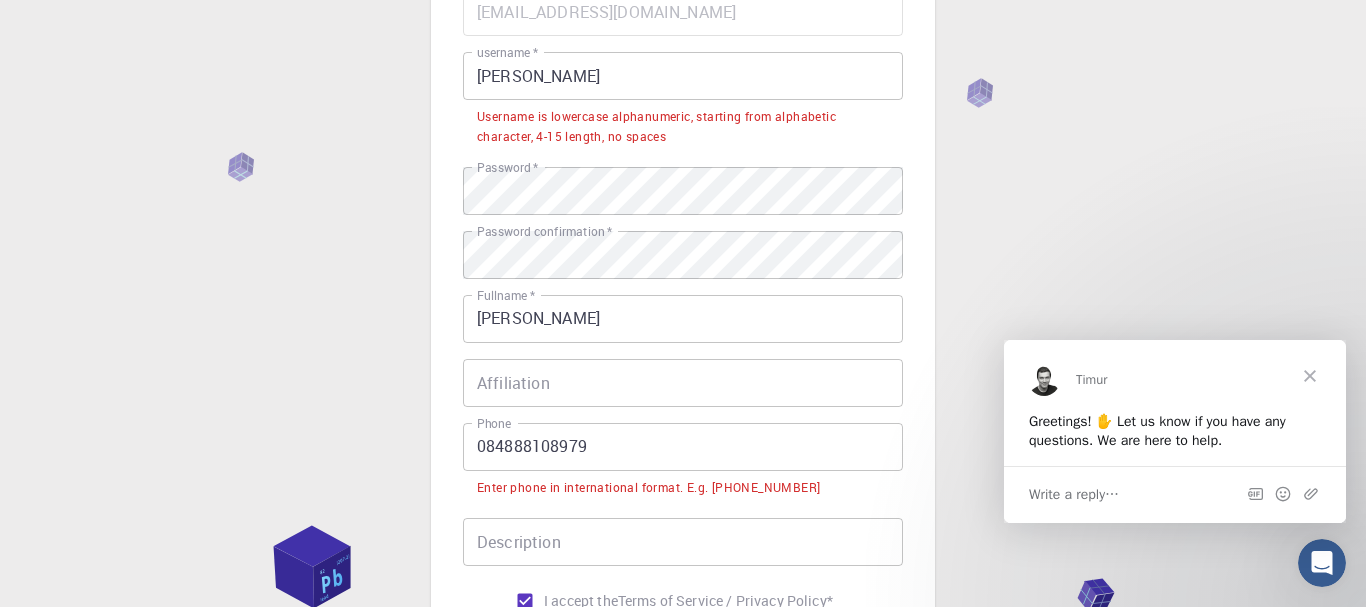 click on "084888108979" at bounding box center (683, 447) 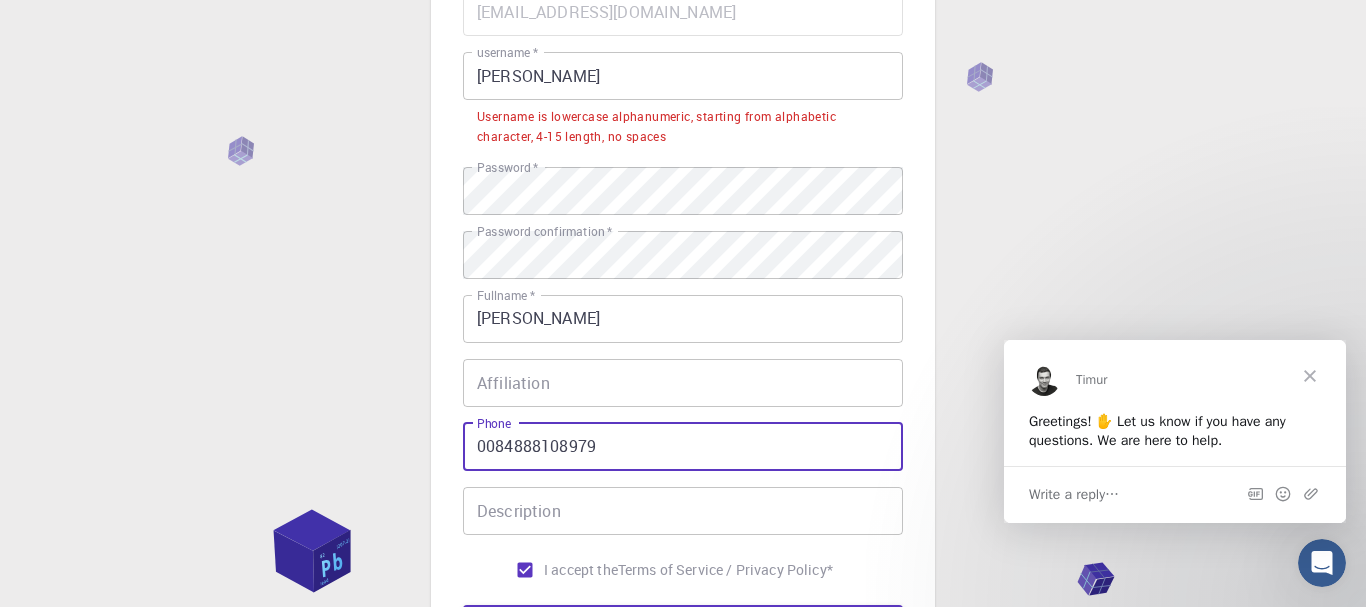 type on "0084888108979" 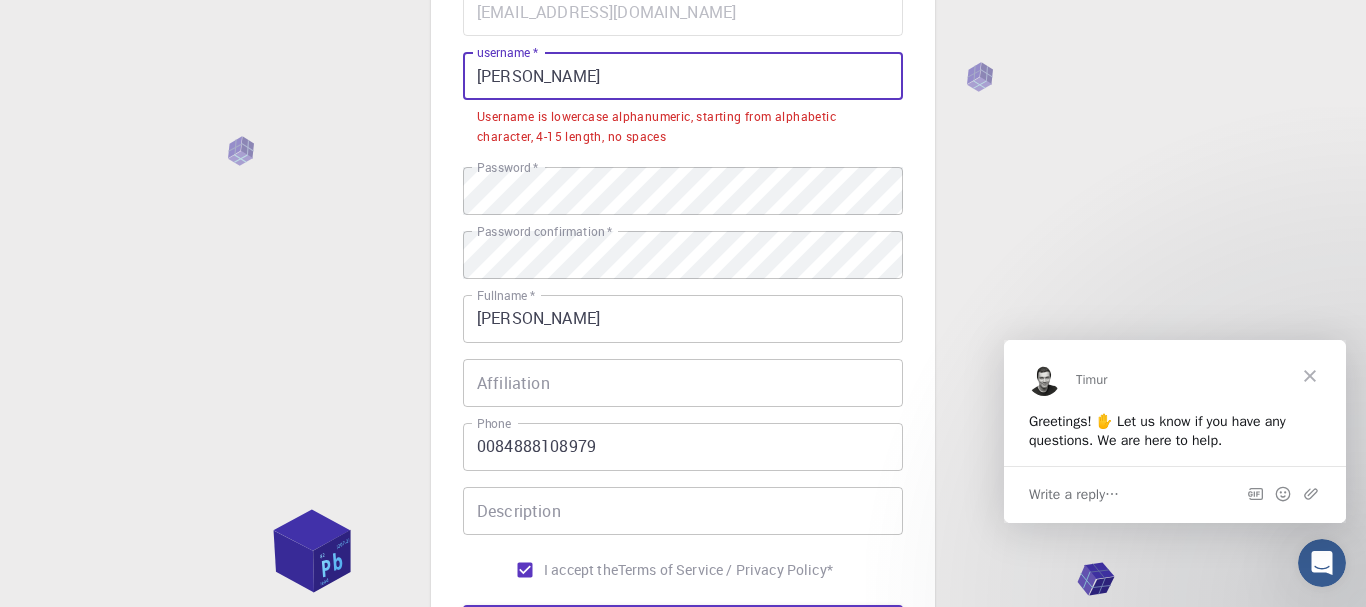 drag, startPoint x: 623, startPoint y: 74, endPoint x: 177, endPoint y: 72, distance: 446.0045 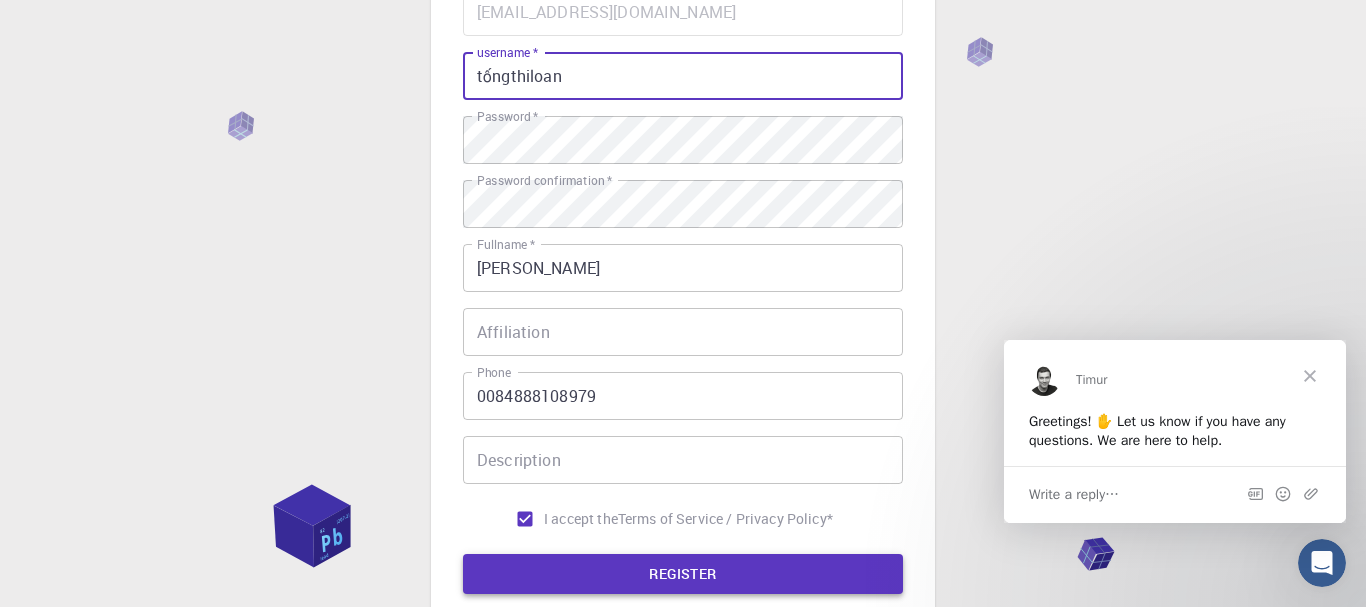 click on "REGISTER" at bounding box center [683, 574] 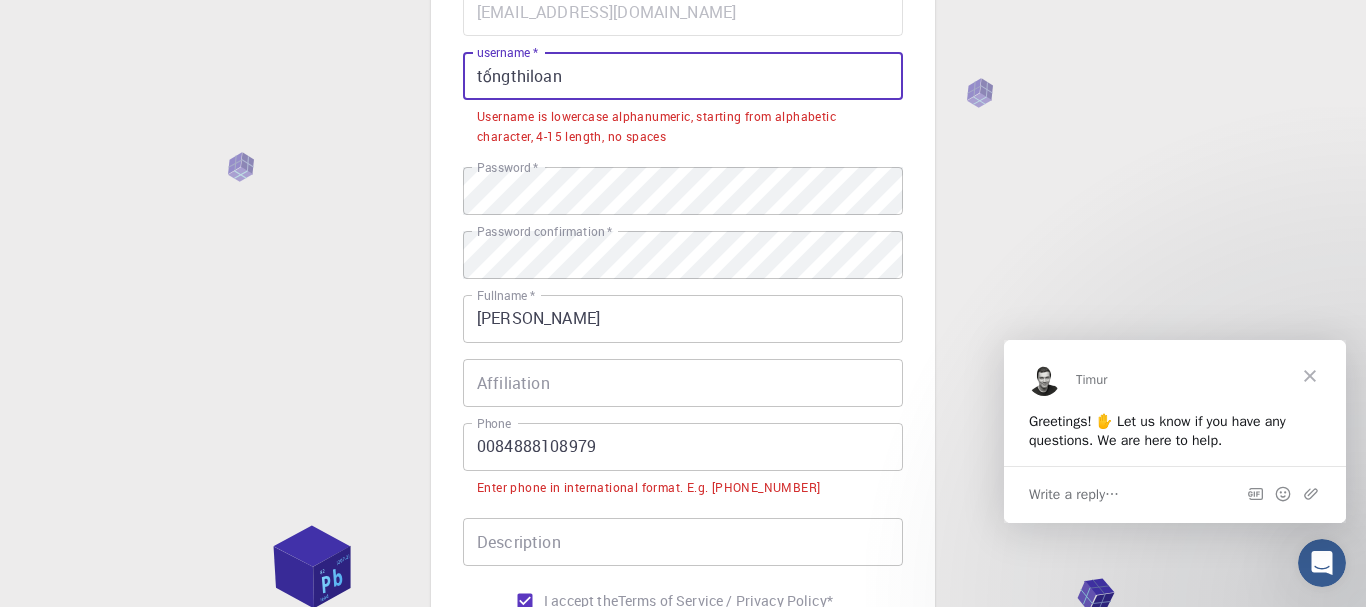 drag, startPoint x: 610, startPoint y: 83, endPoint x: 249, endPoint y: 61, distance: 361.66974 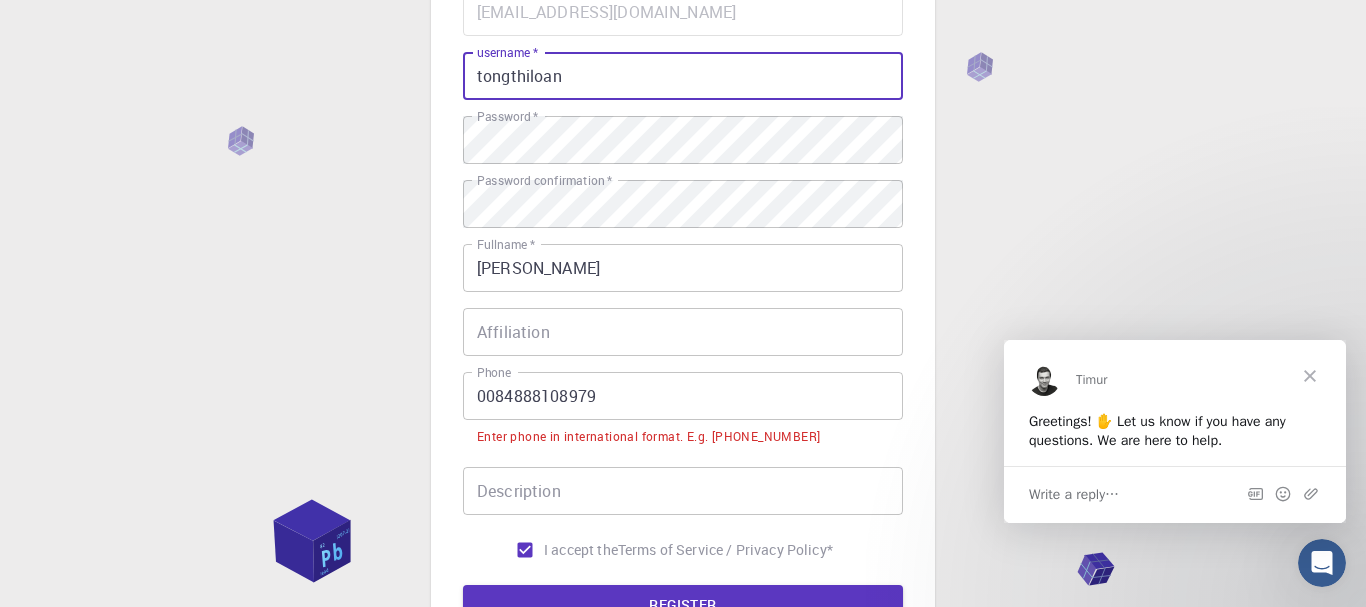 type on "tongthiloan" 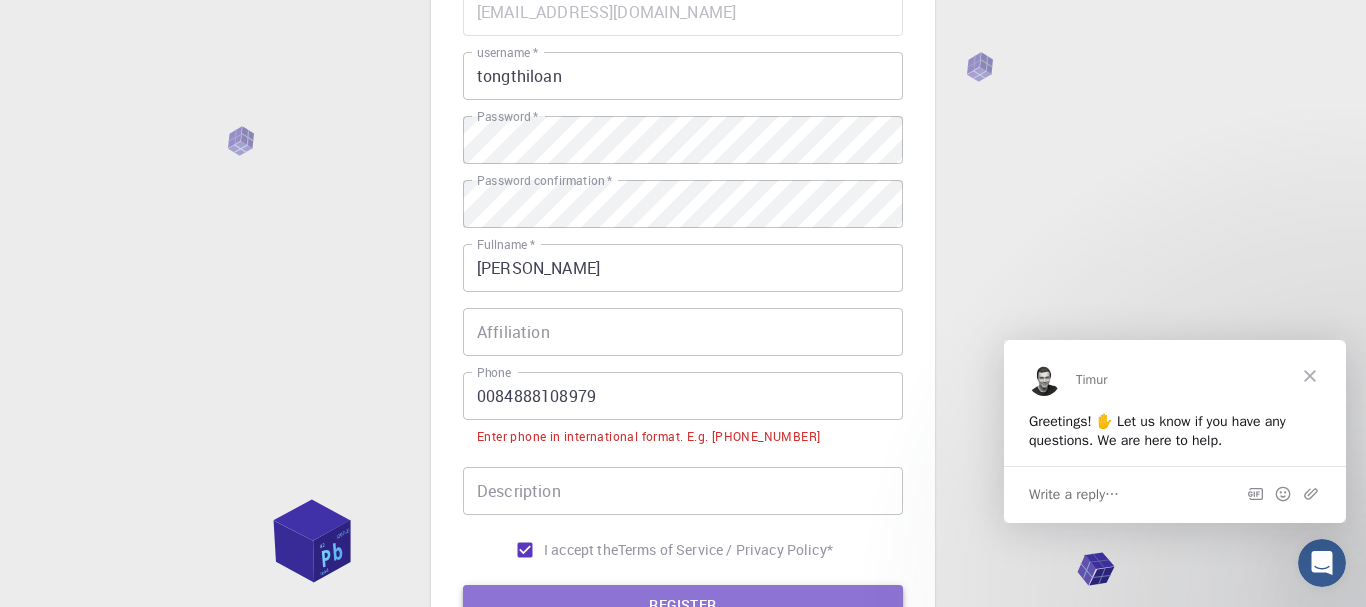 click on "REGISTER" at bounding box center [683, 605] 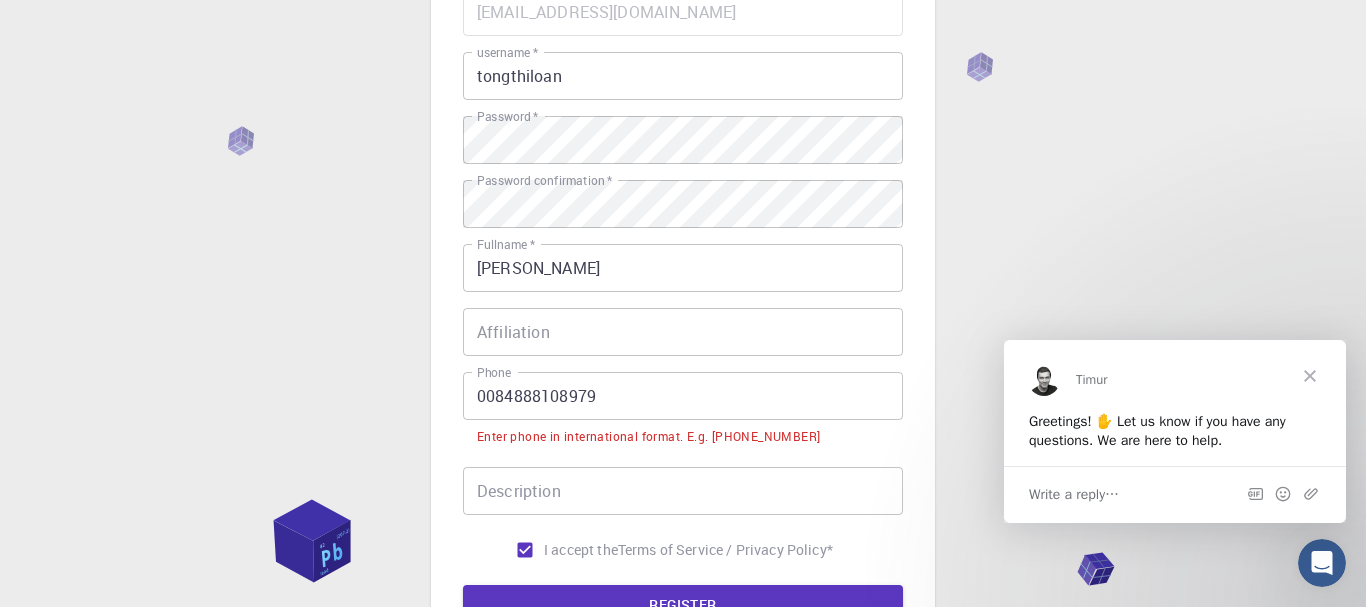 click on "Description" at bounding box center (683, 491) 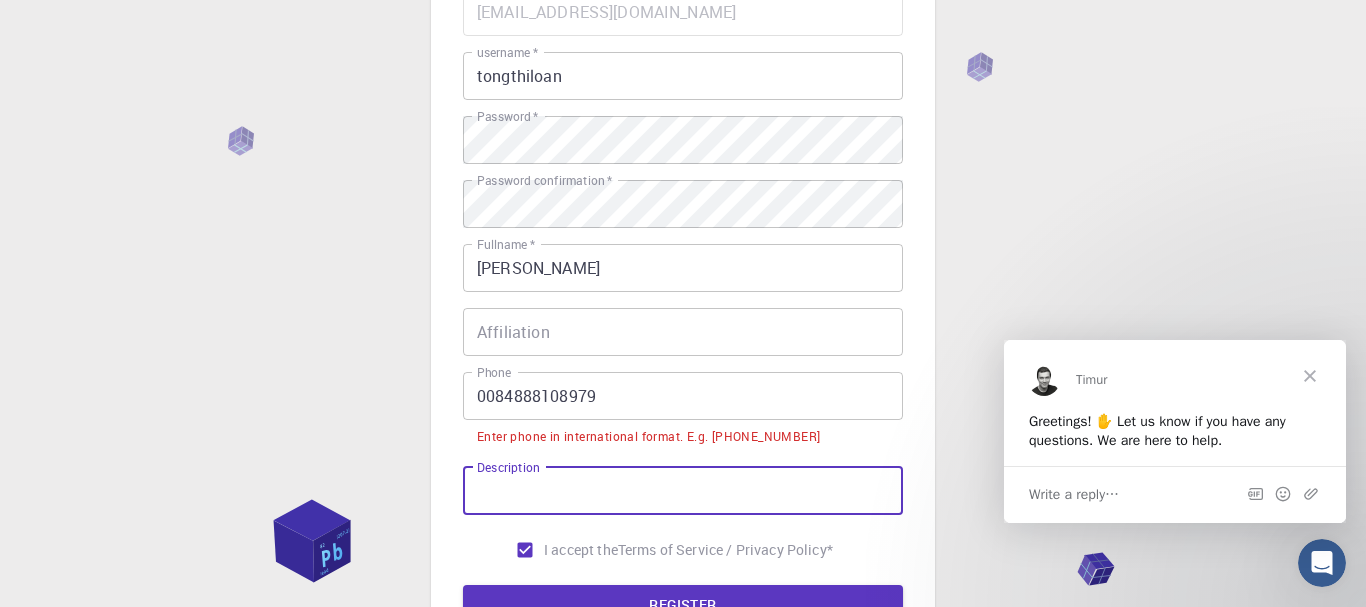 click on "0084888108979" at bounding box center (683, 396) 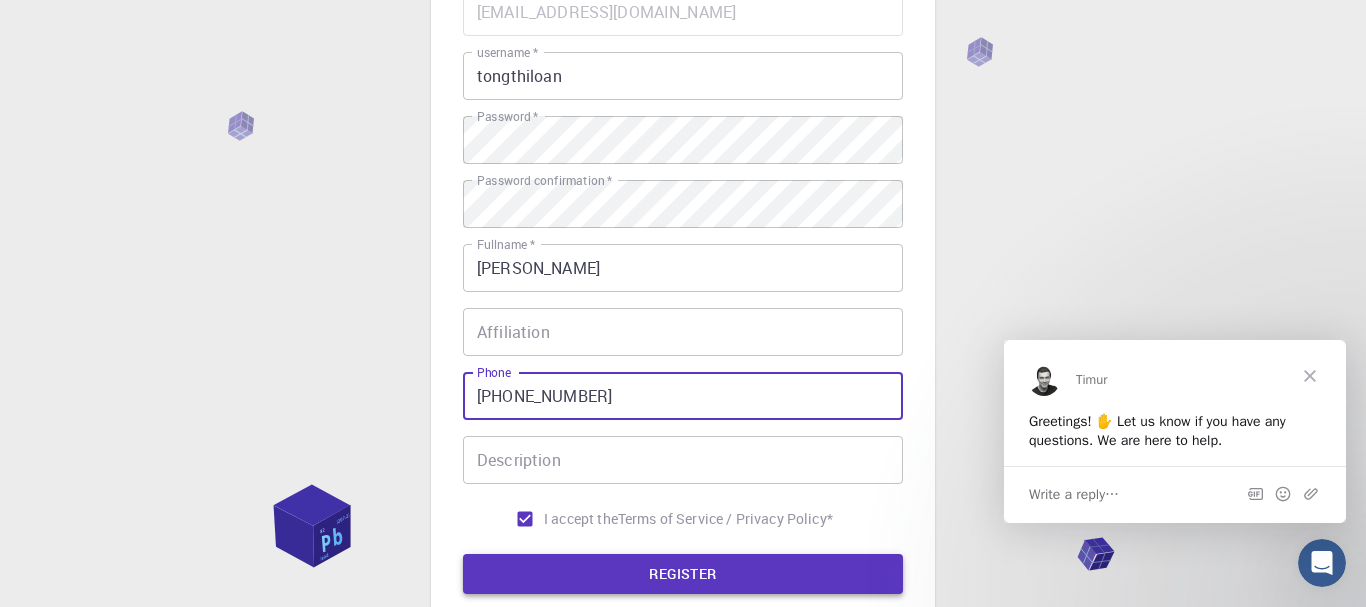 click on "REGISTER" at bounding box center (683, 574) 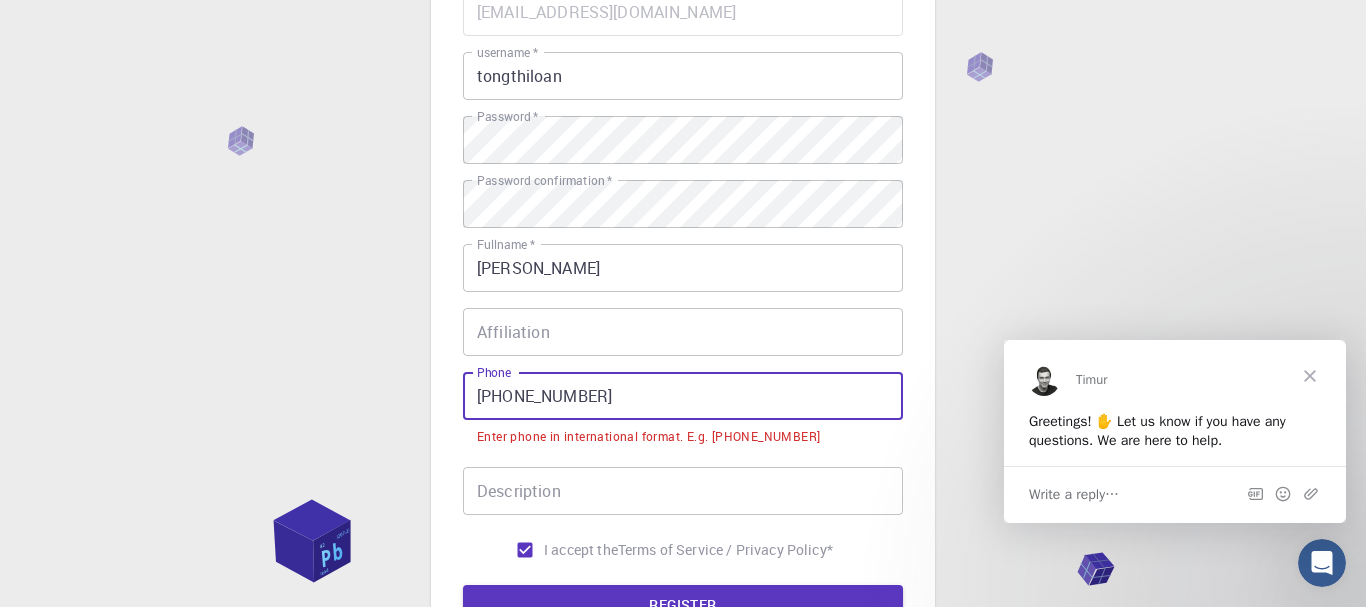 drag, startPoint x: 674, startPoint y: 394, endPoint x: 365, endPoint y: 369, distance: 310.00967 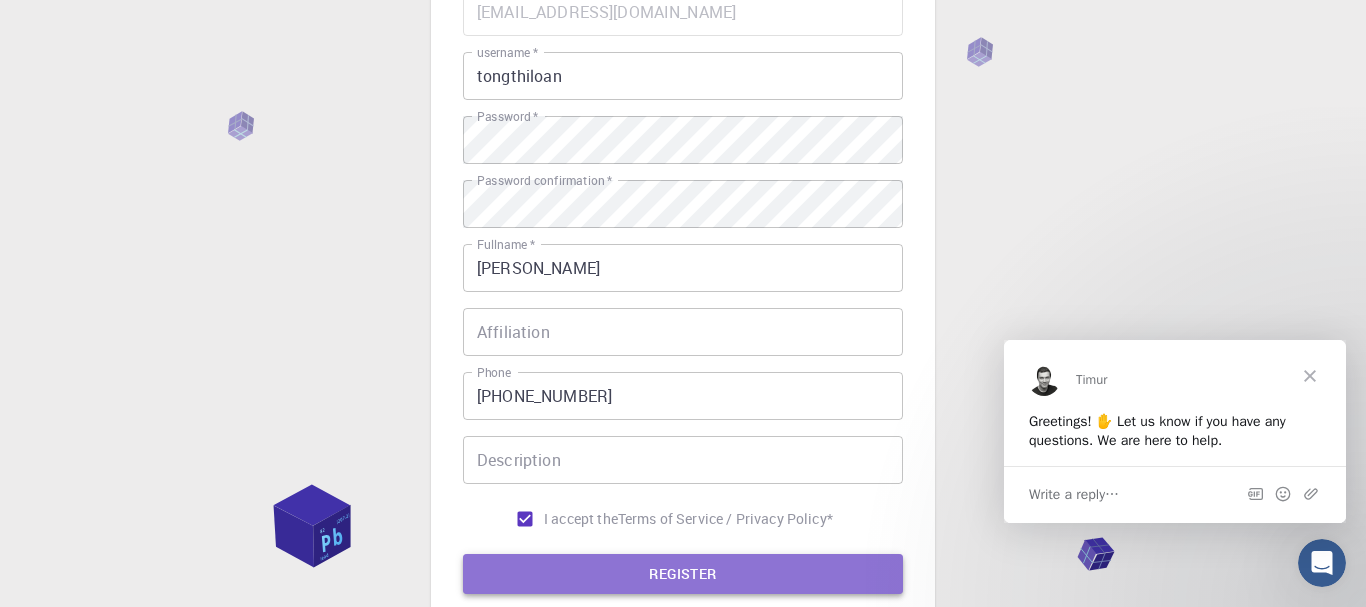 click on "REGISTER" at bounding box center [683, 574] 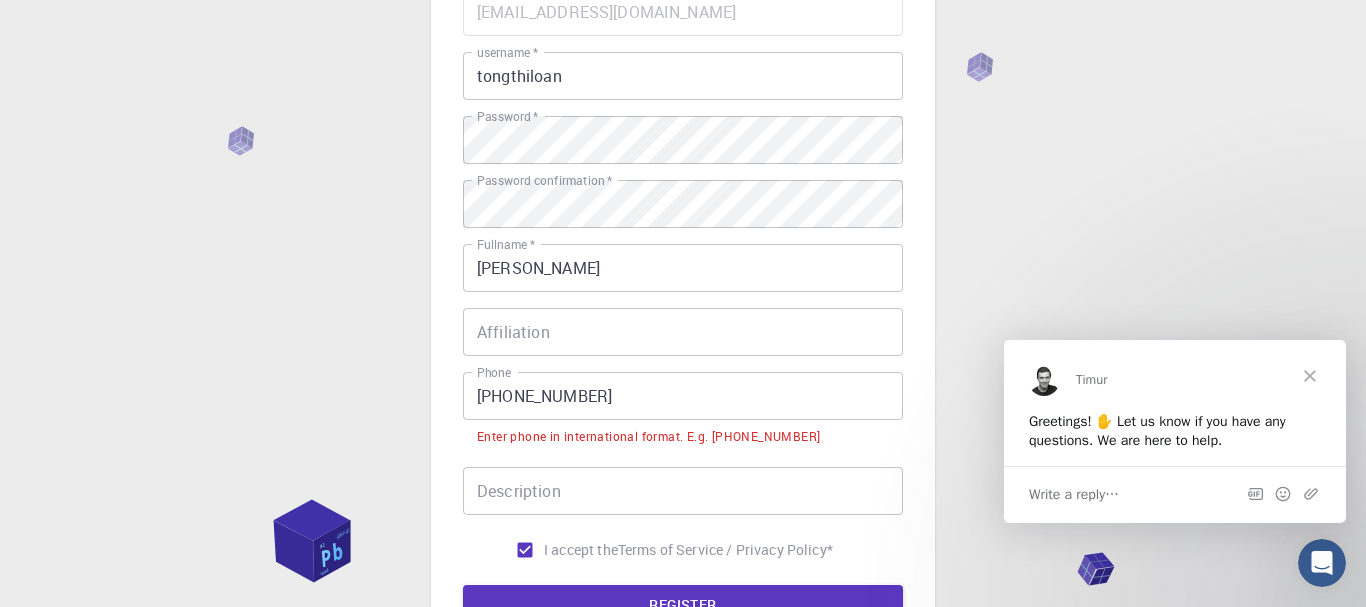 drag, startPoint x: 632, startPoint y: 401, endPoint x: 0, endPoint y: 250, distance: 649.78845 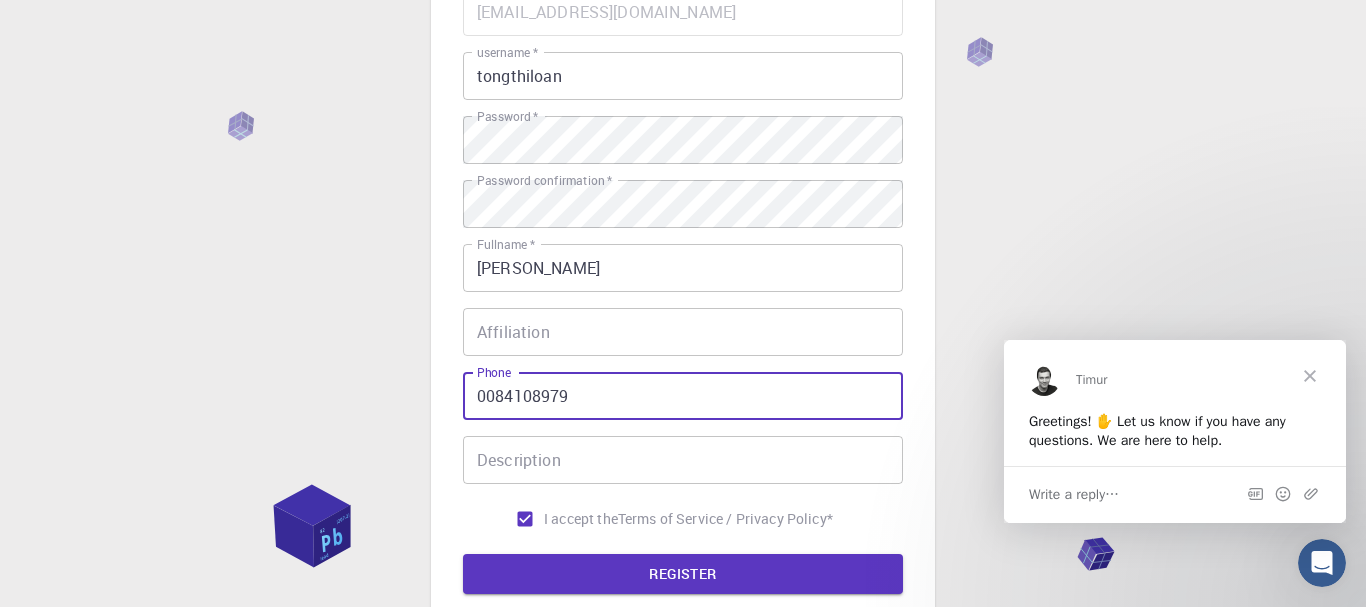click on "0084108979" at bounding box center (683, 396) 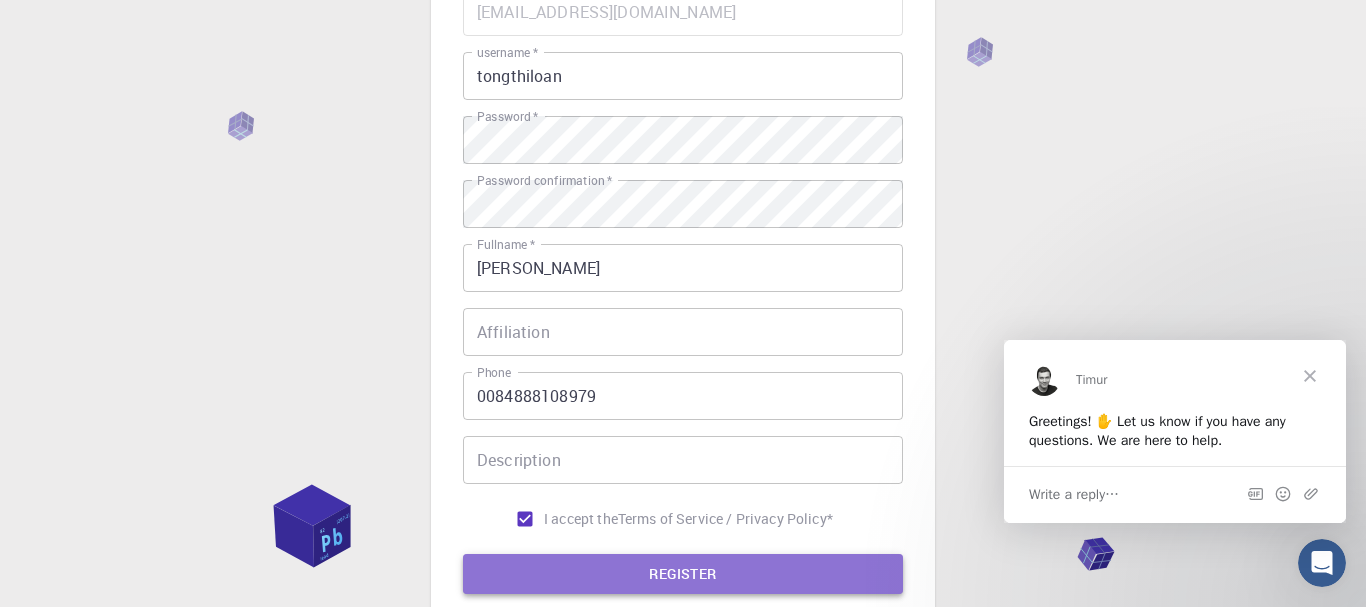 click on "REGISTER" at bounding box center (683, 574) 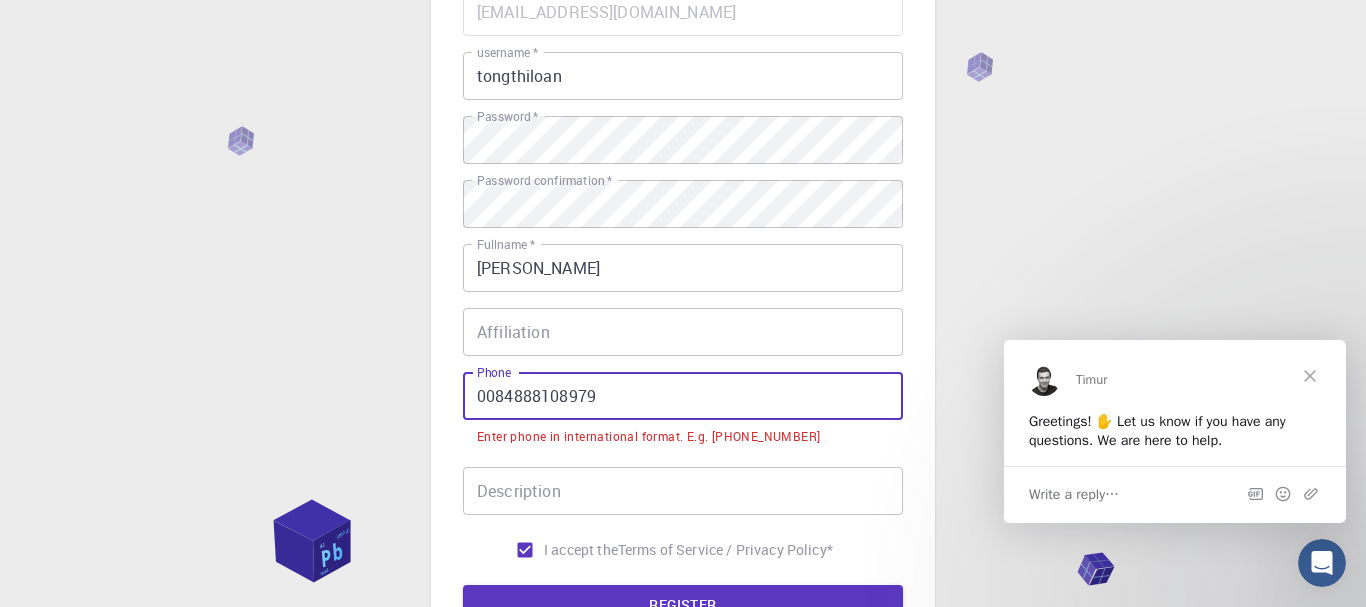 drag, startPoint x: 511, startPoint y: 394, endPoint x: 423, endPoint y: 384, distance: 88.56636 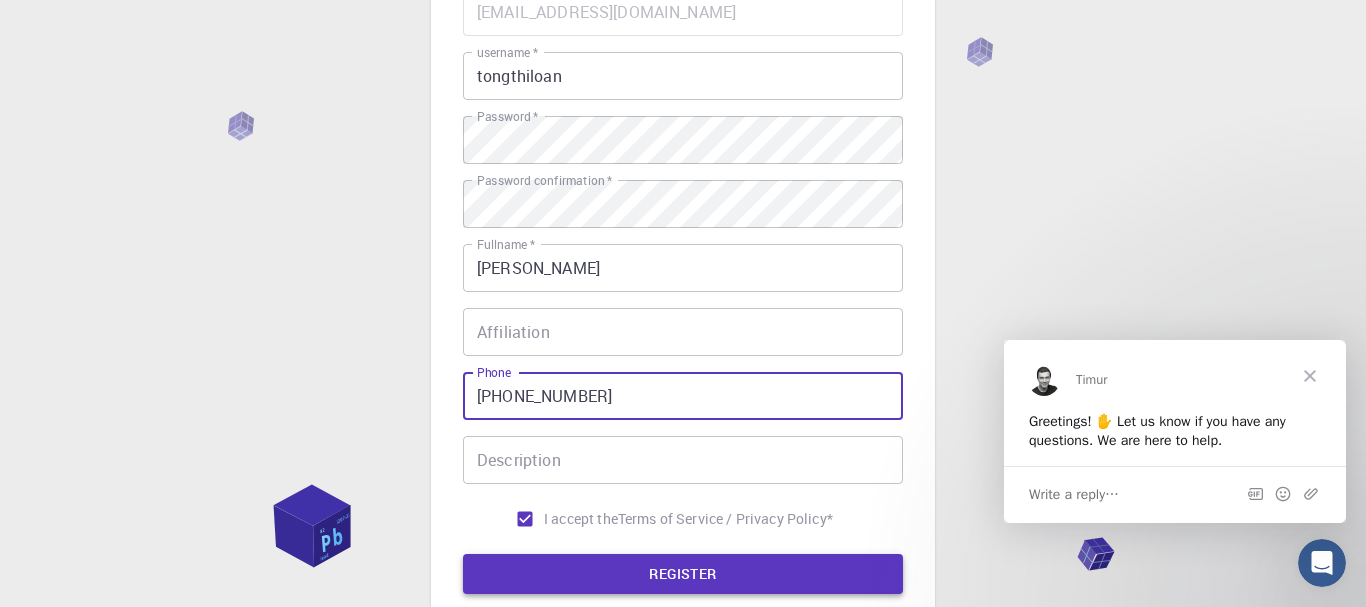 type on "+888108979" 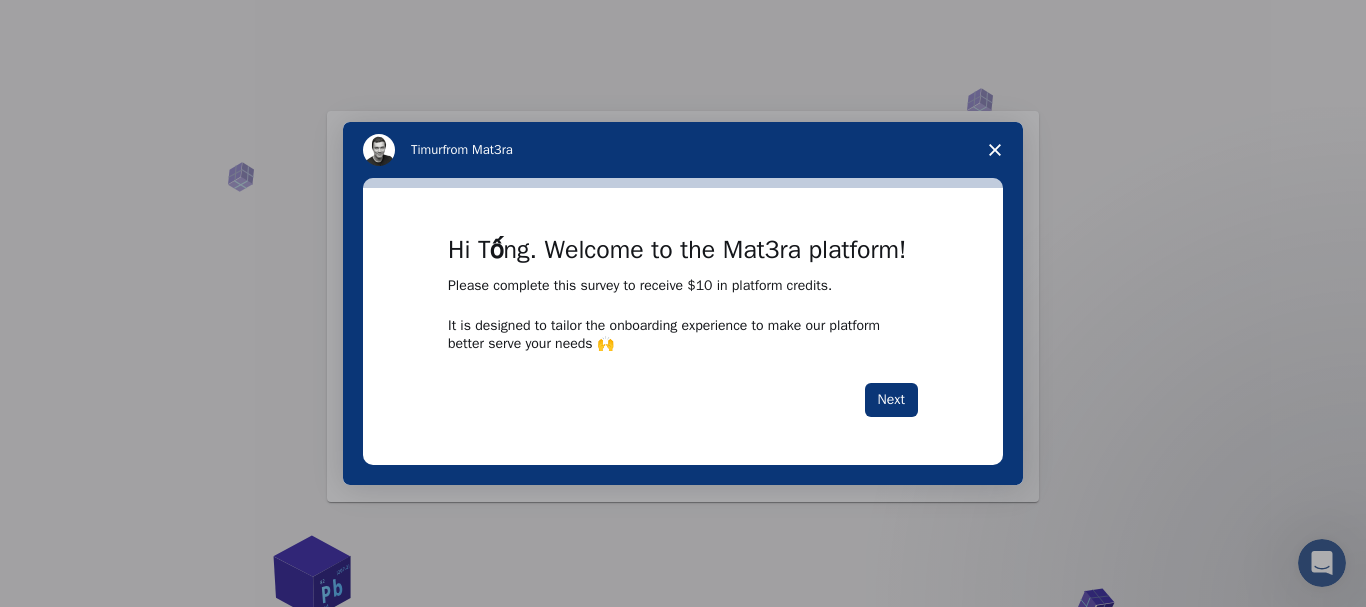 scroll, scrollTop: 0, scrollLeft: 0, axis: both 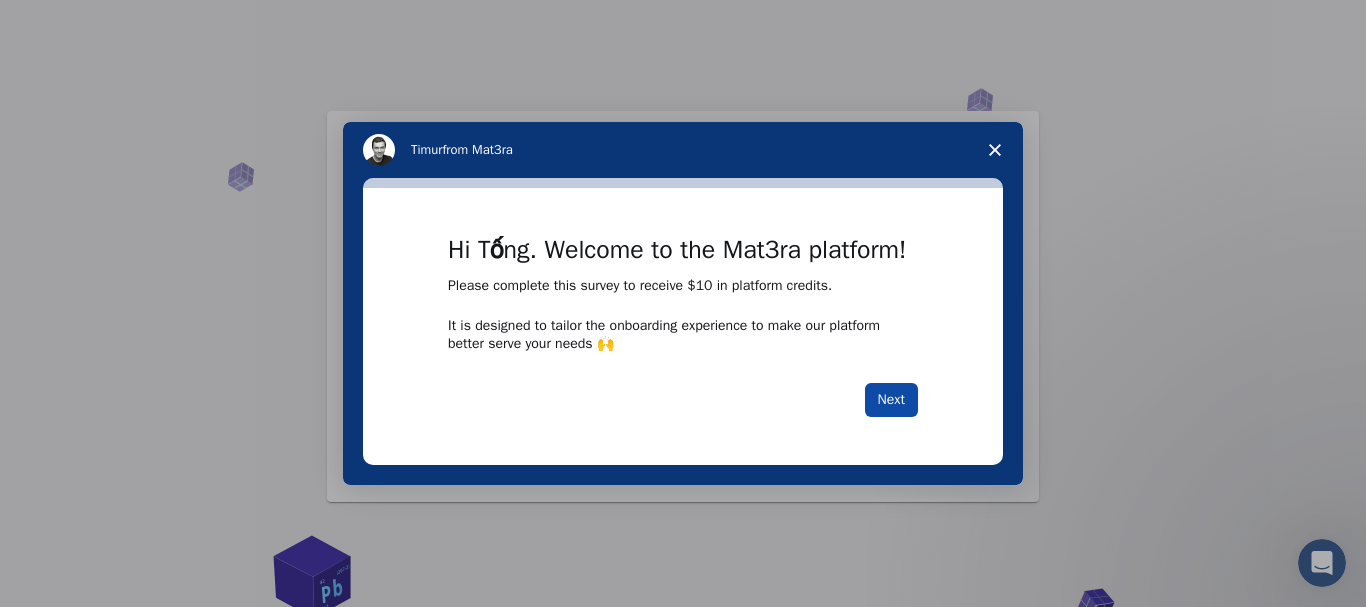 click on "Next" at bounding box center (891, 400) 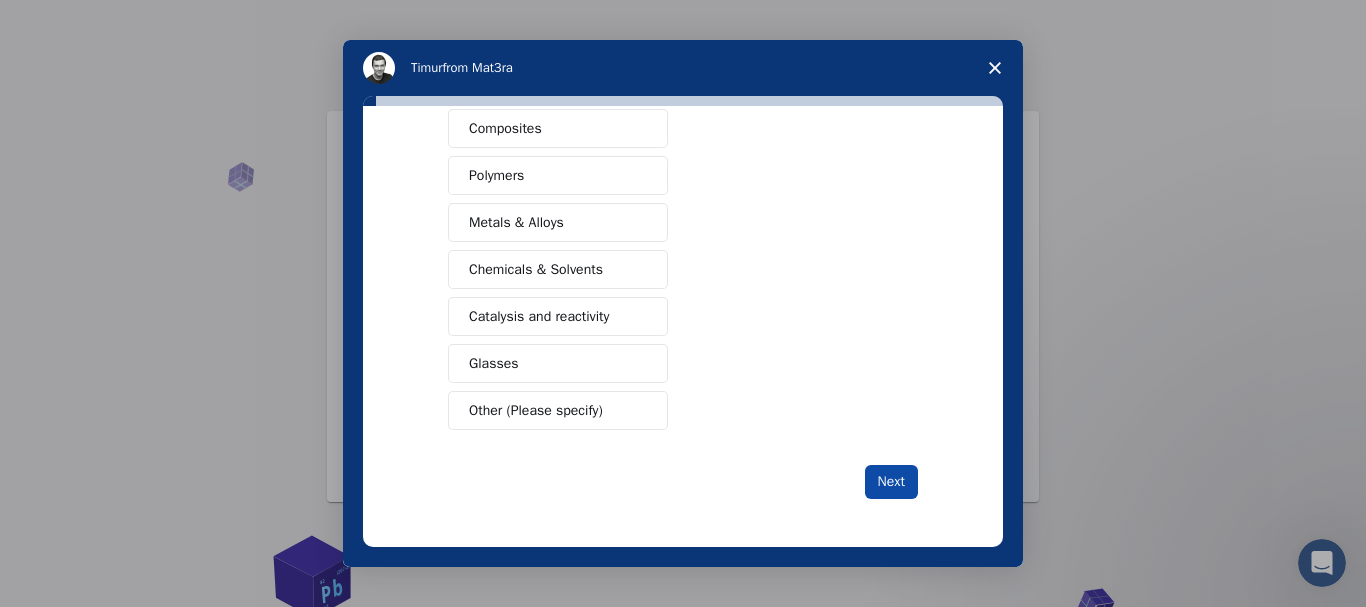 click on "Next" at bounding box center (891, 482) 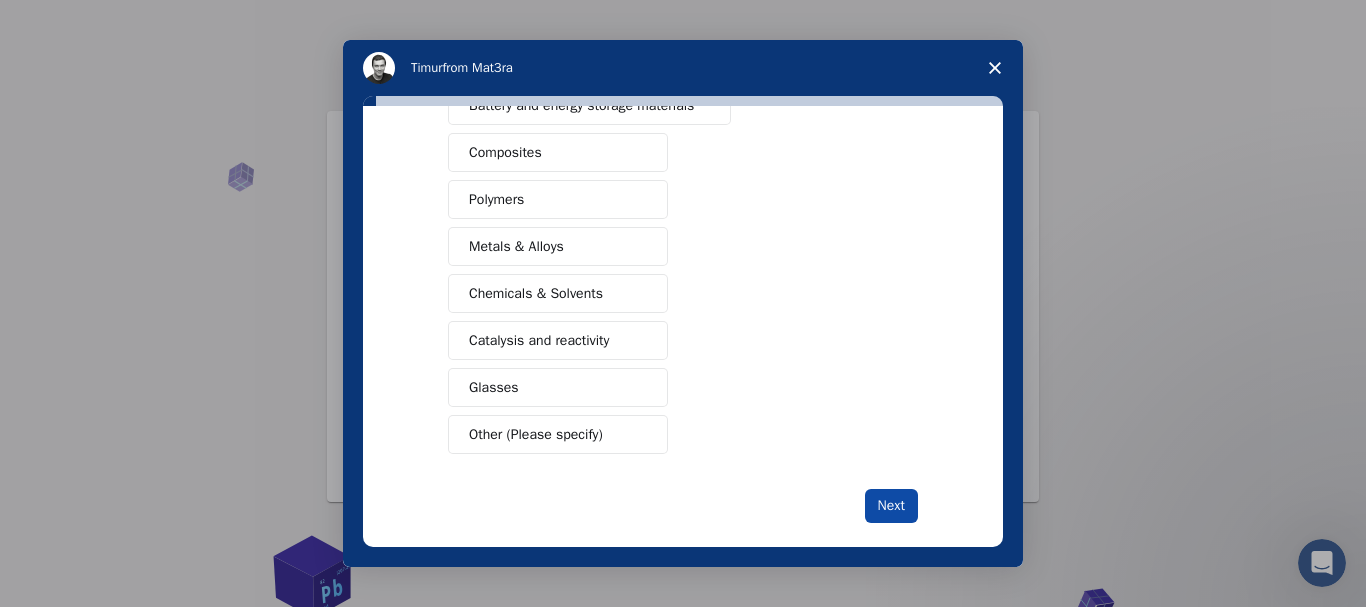 scroll, scrollTop: 382, scrollLeft: 0, axis: vertical 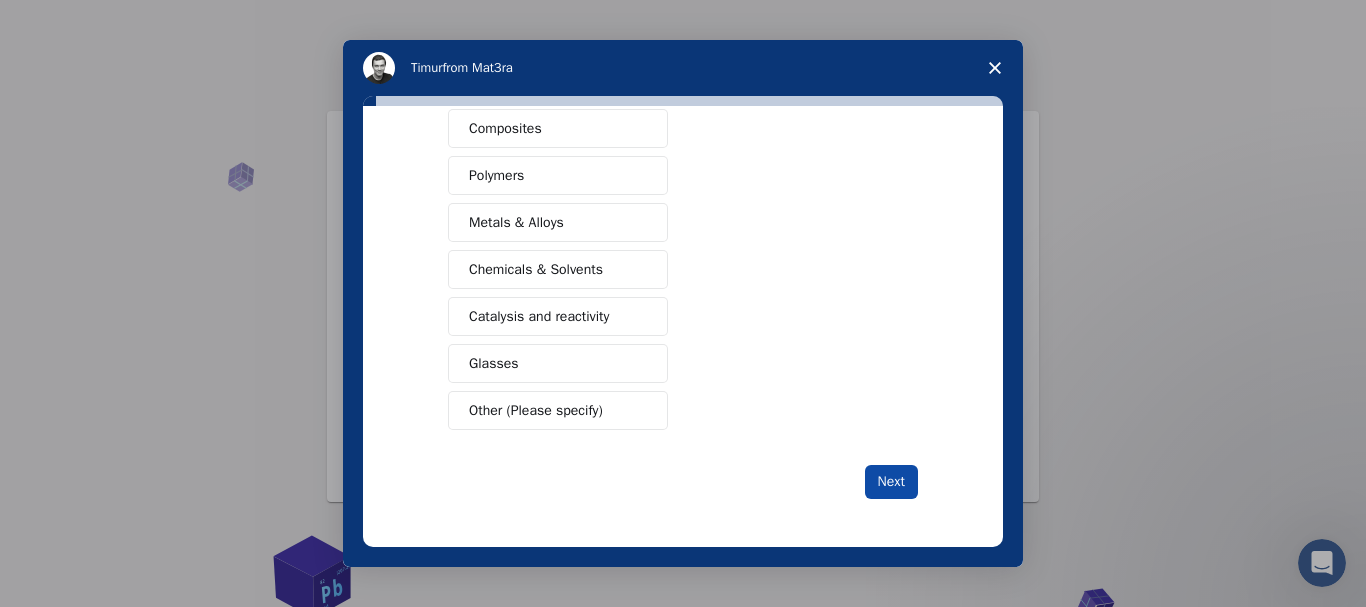 click on "Next" at bounding box center (891, 482) 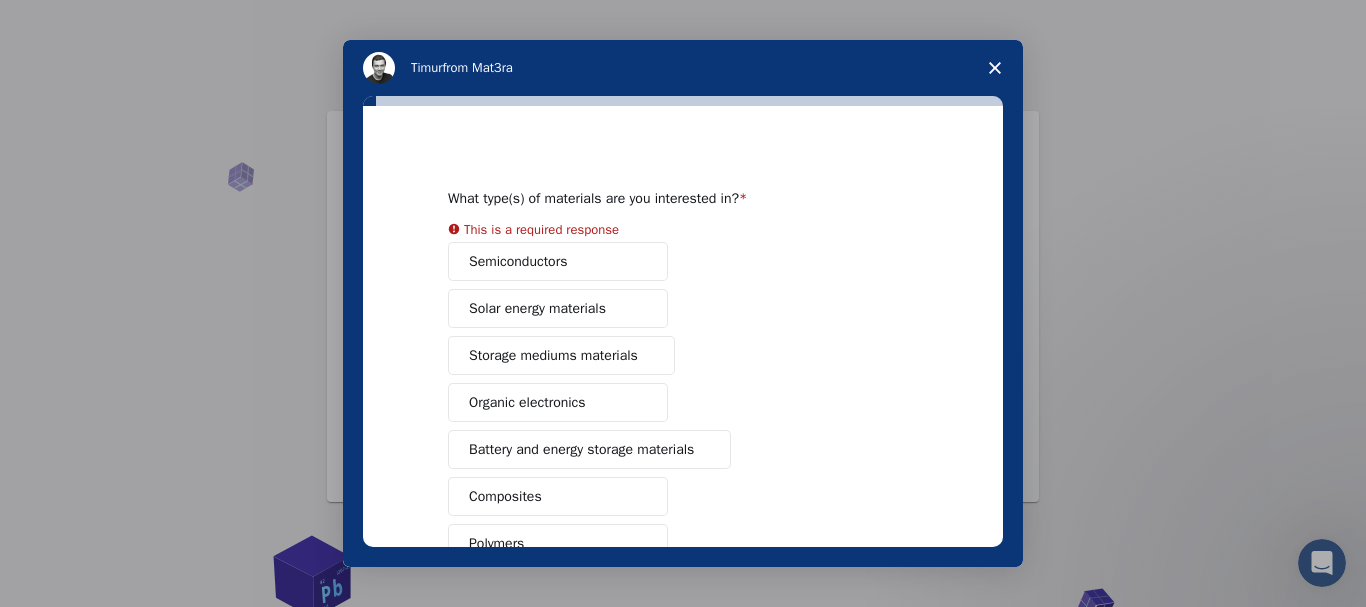 scroll, scrollTop: 0, scrollLeft: 0, axis: both 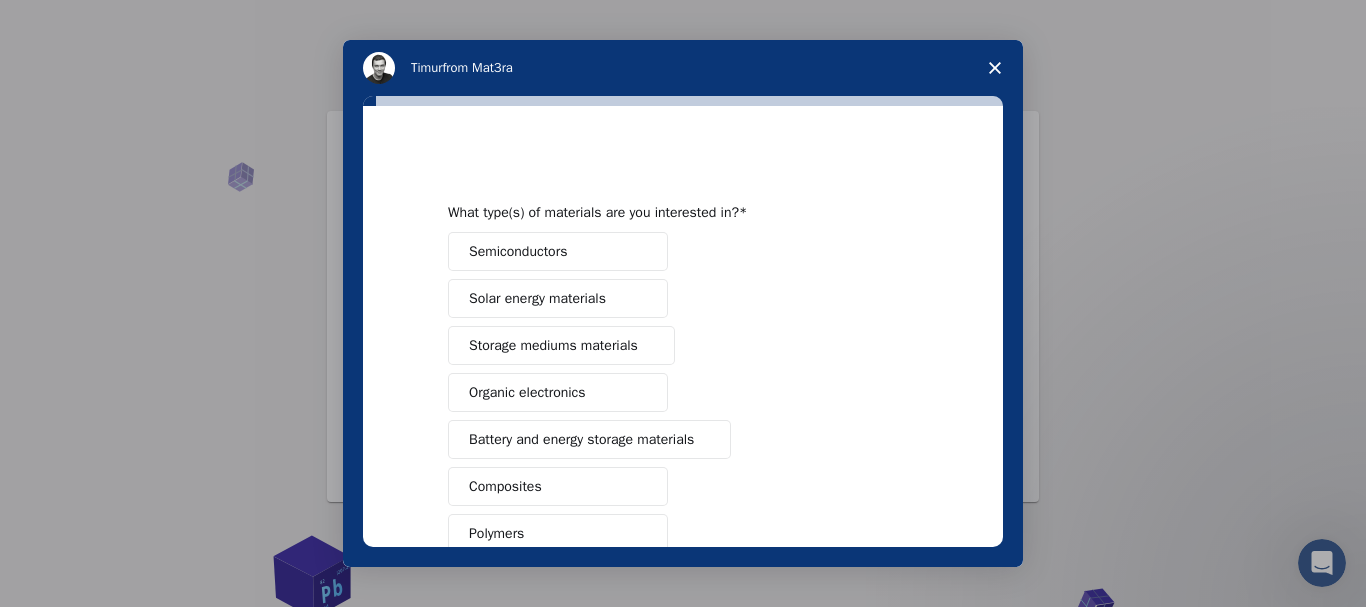 click on "Semiconductors Solar energy materials Storage mediums materials Organic electronics Battery and energy storage materials Composites Polymers Metals & Alloys Chemicals & Solvents Catalysis and reactivity Glasses Other (Please specify)" at bounding box center [683, 510] 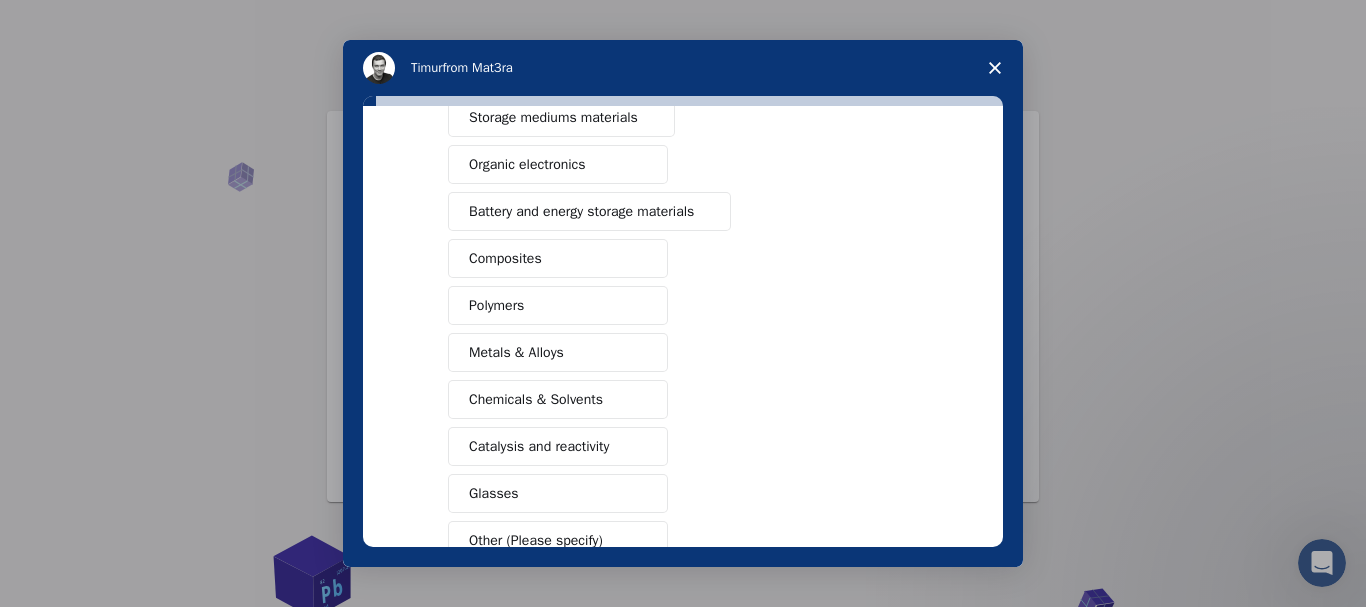 scroll, scrollTop: 358, scrollLeft: 0, axis: vertical 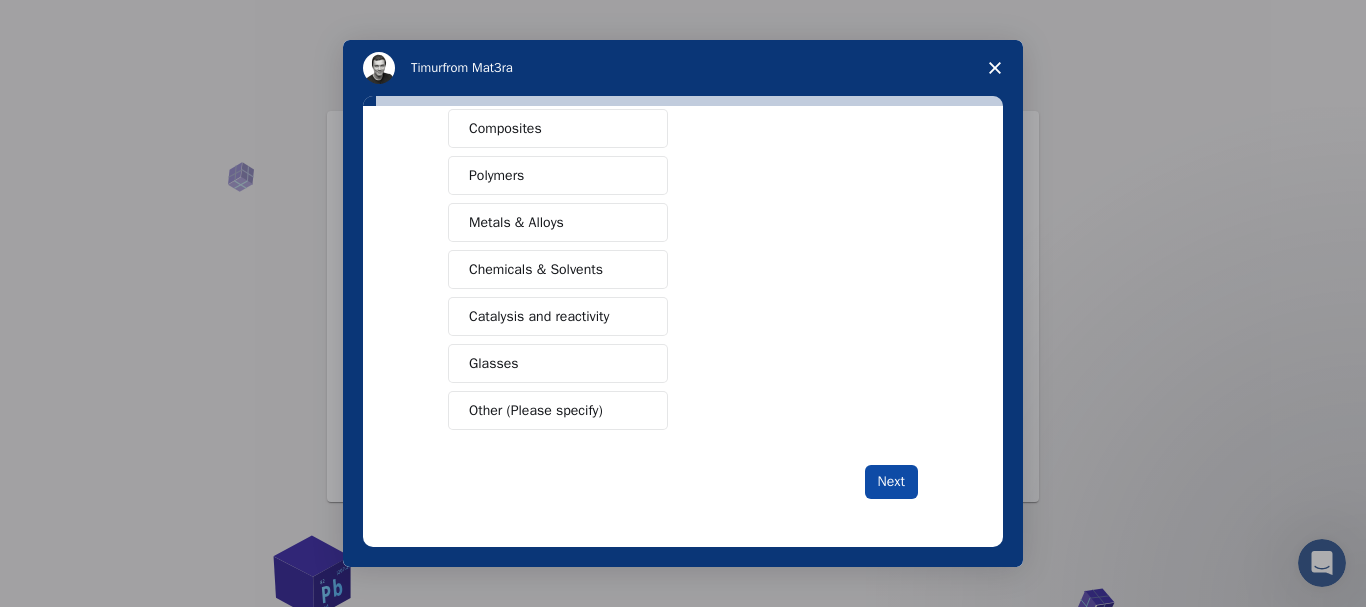 click on "Next" at bounding box center [891, 482] 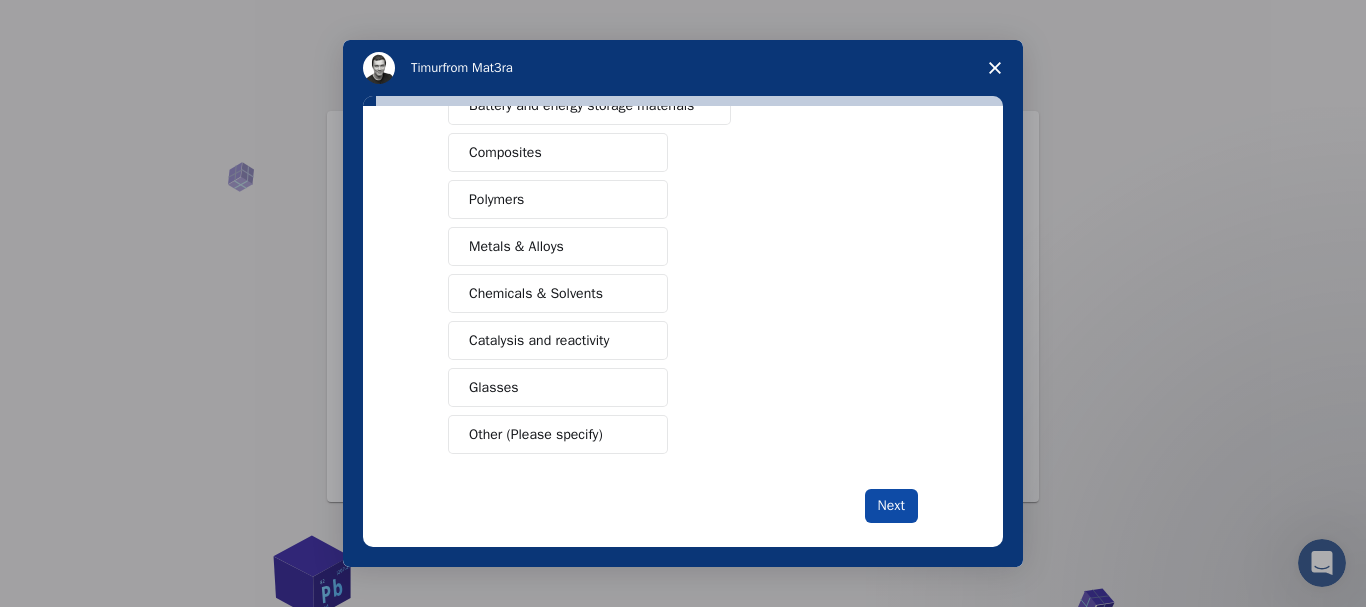 scroll, scrollTop: 382, scrollLeft: 0, axis: vertical 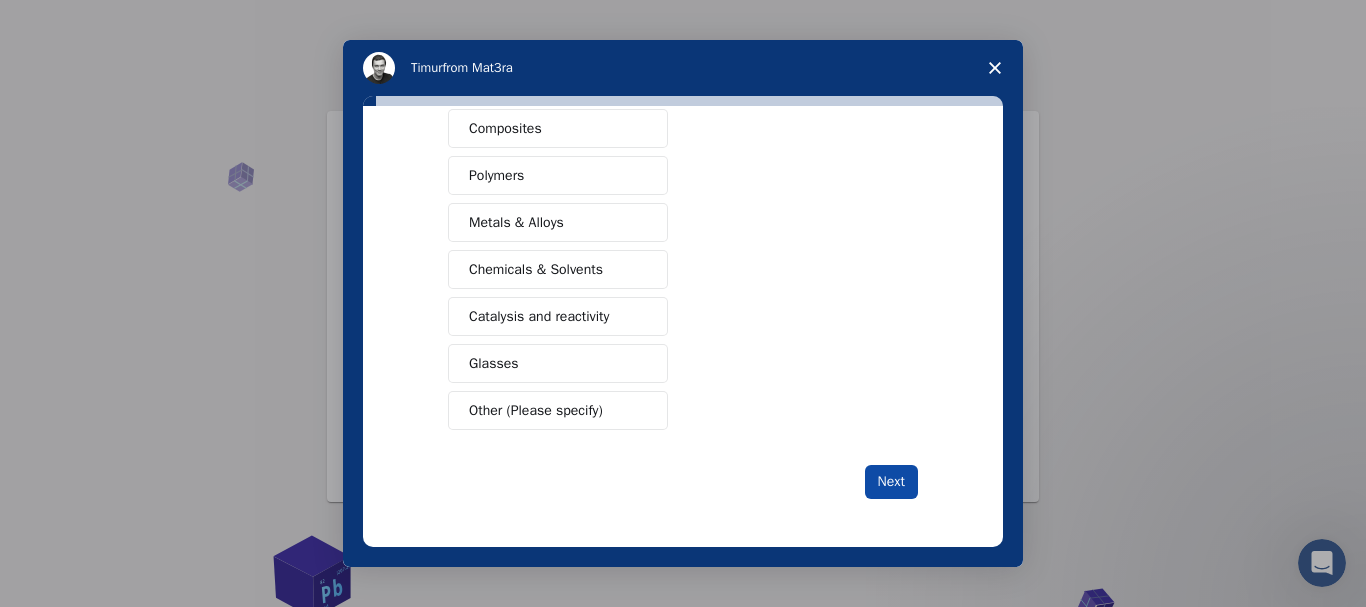 click on "Next" at bounding box center (891, 482) 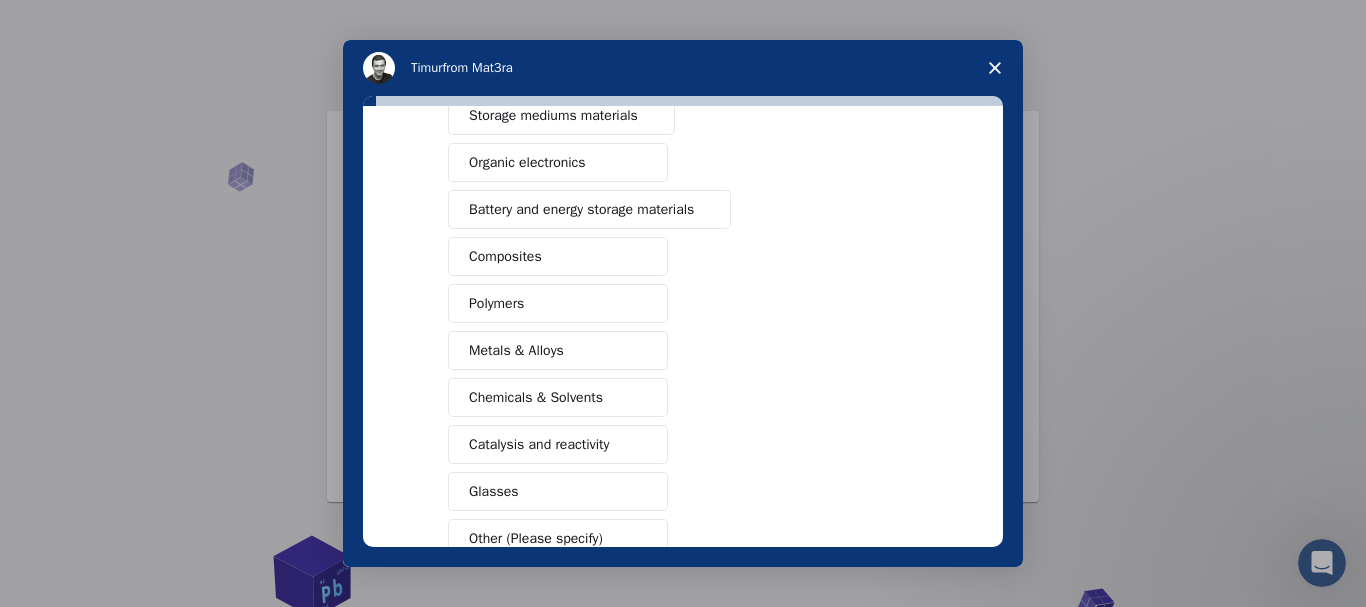 scroll, scrollTop: 154, scrollLeft: 0, axis: vertical 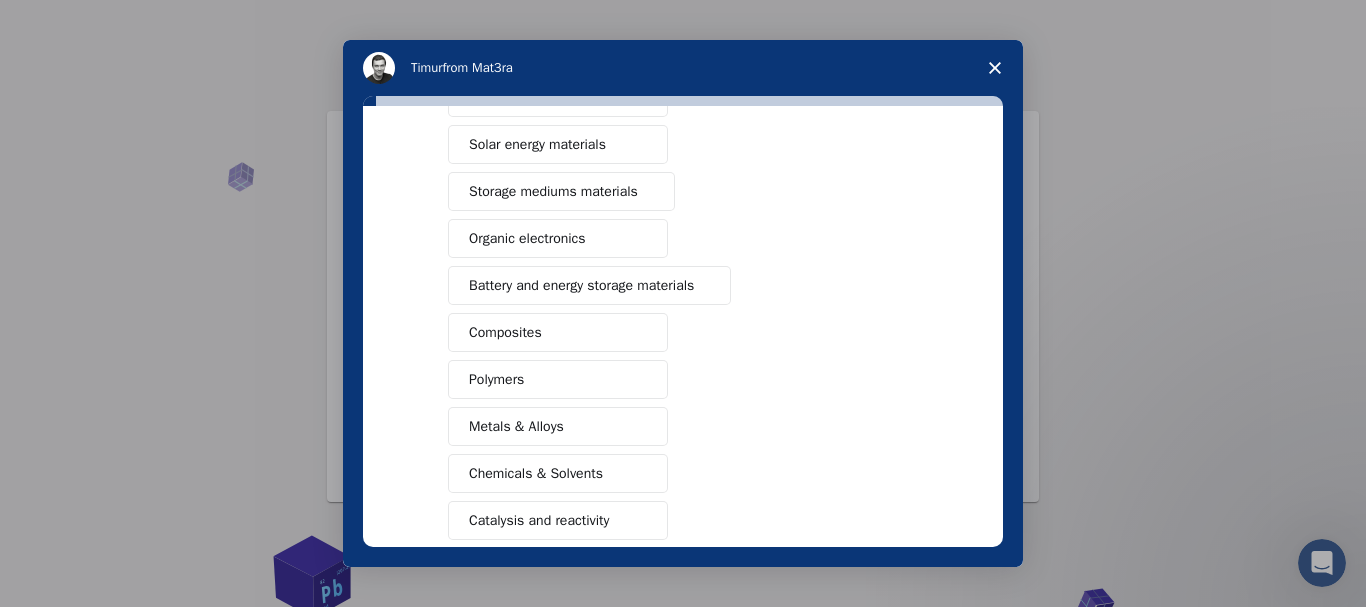 click on "Battery and energy storage materials" at bounding box center (581, 285) 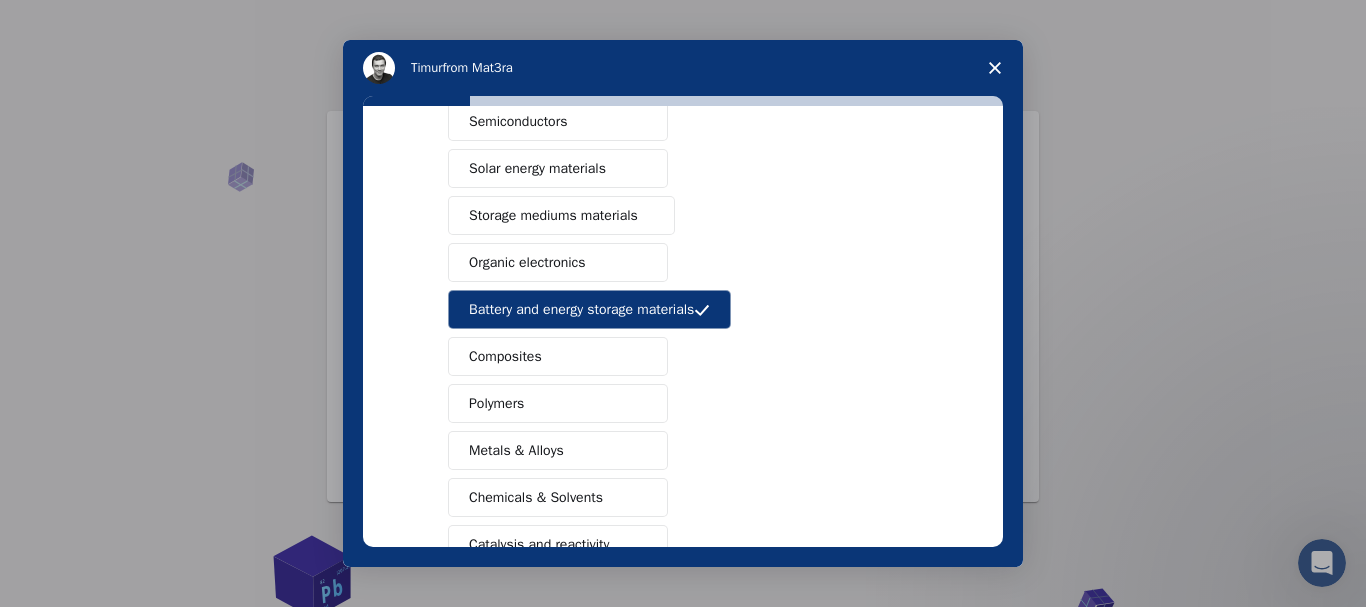 click on "Organic electronics" at bounding box center [527, 262] 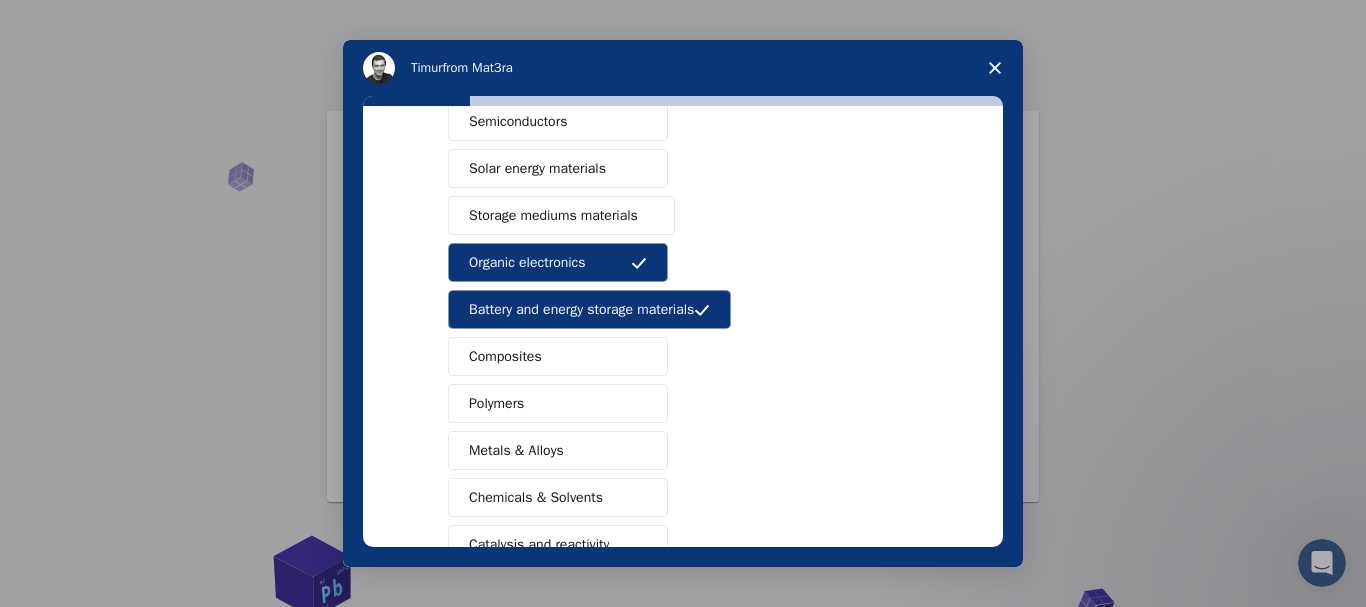 click on "Storage mediums materials" at bounding box center [553, 215] 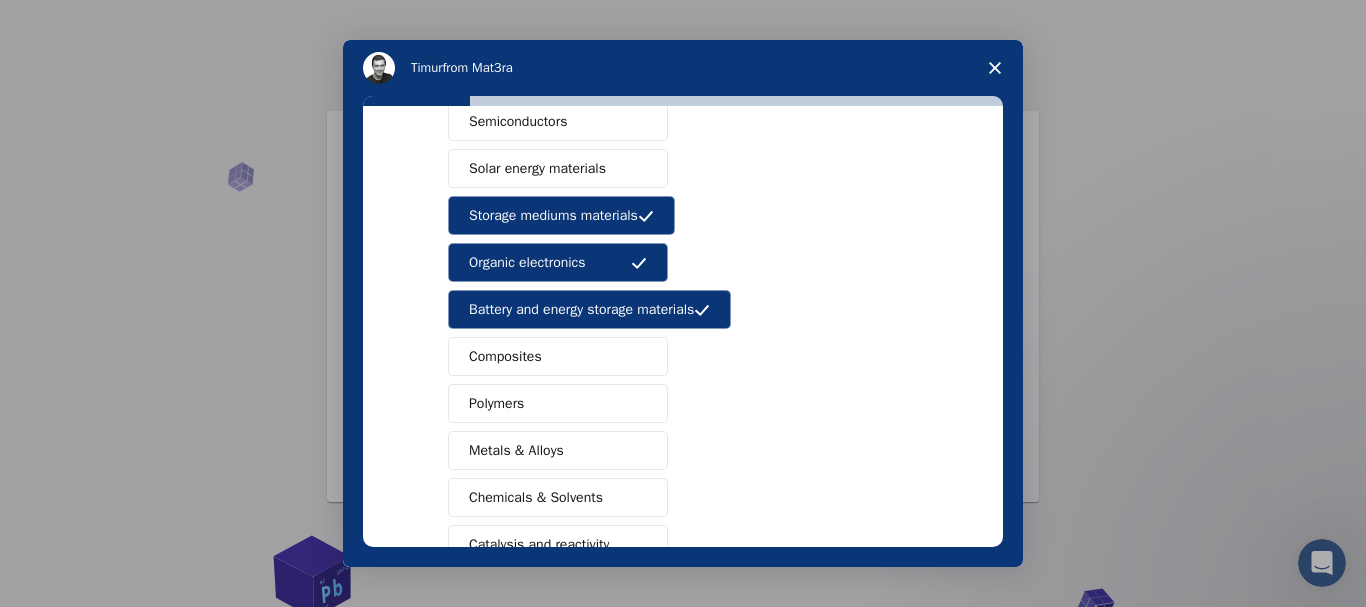 click on "Solar energy materials" at bounding box center [537, 168] 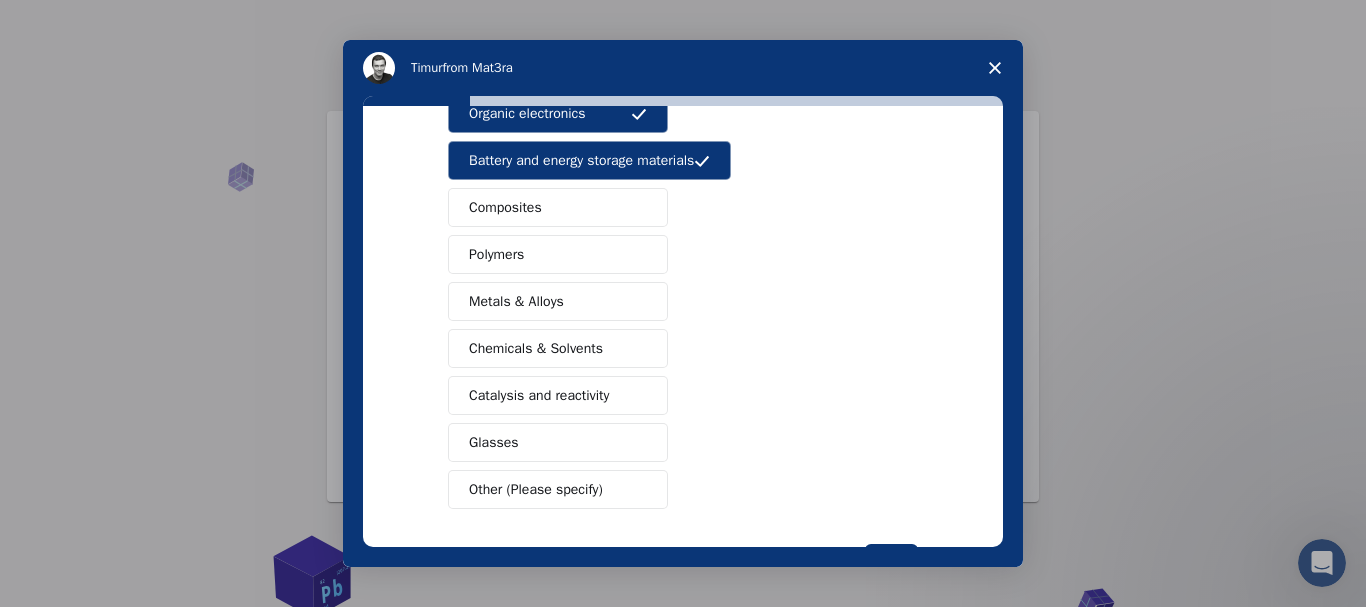 scroll, scrollTop: 358, scrollLeft: 0, axis: vertical 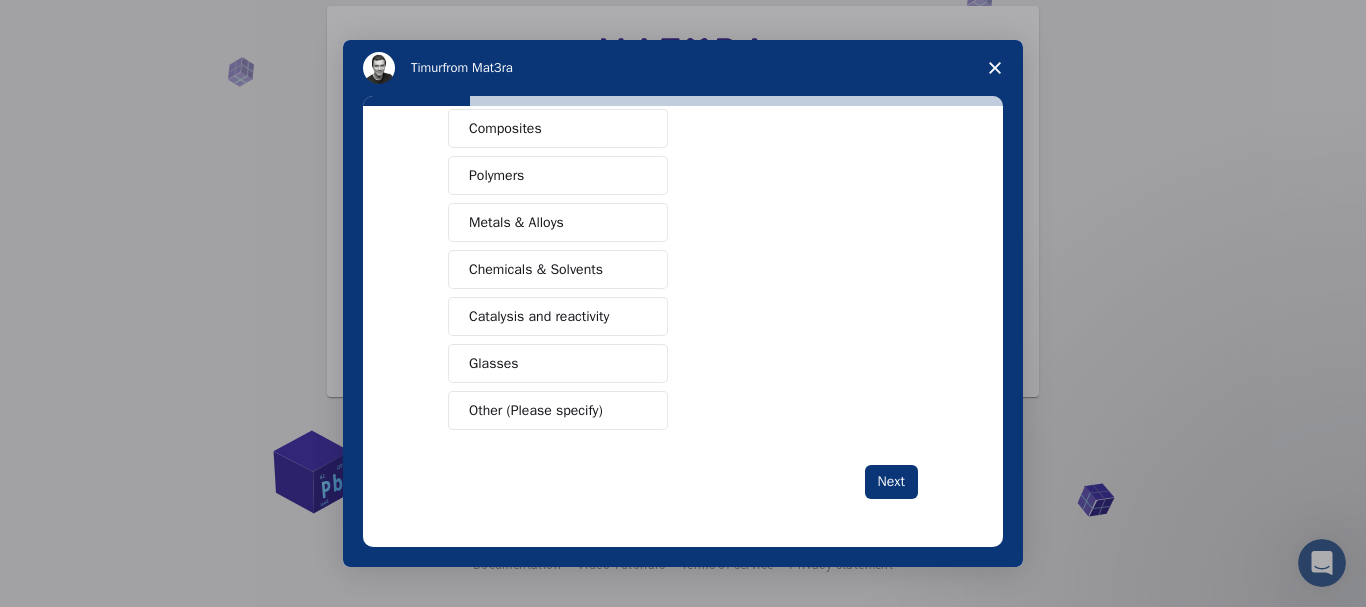 click on "Other (Please specify)" at bounding box center [536, 410] 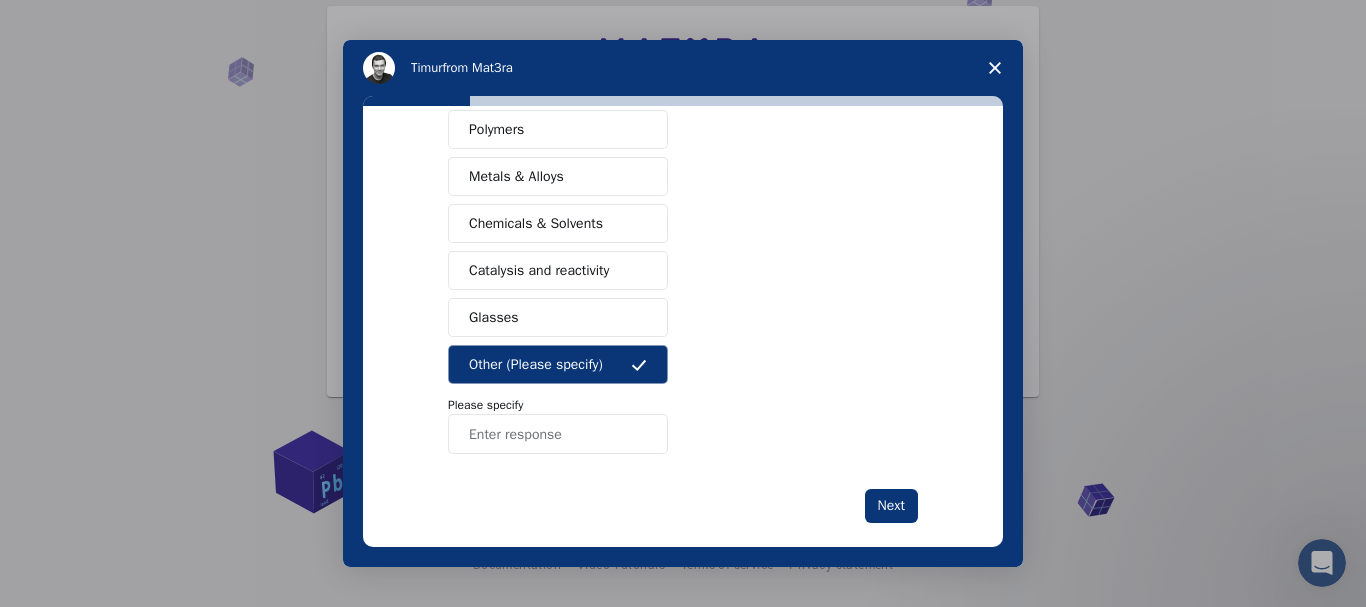 scroll, scrollTop: 428, scrollLeft: 0, axis: vertical 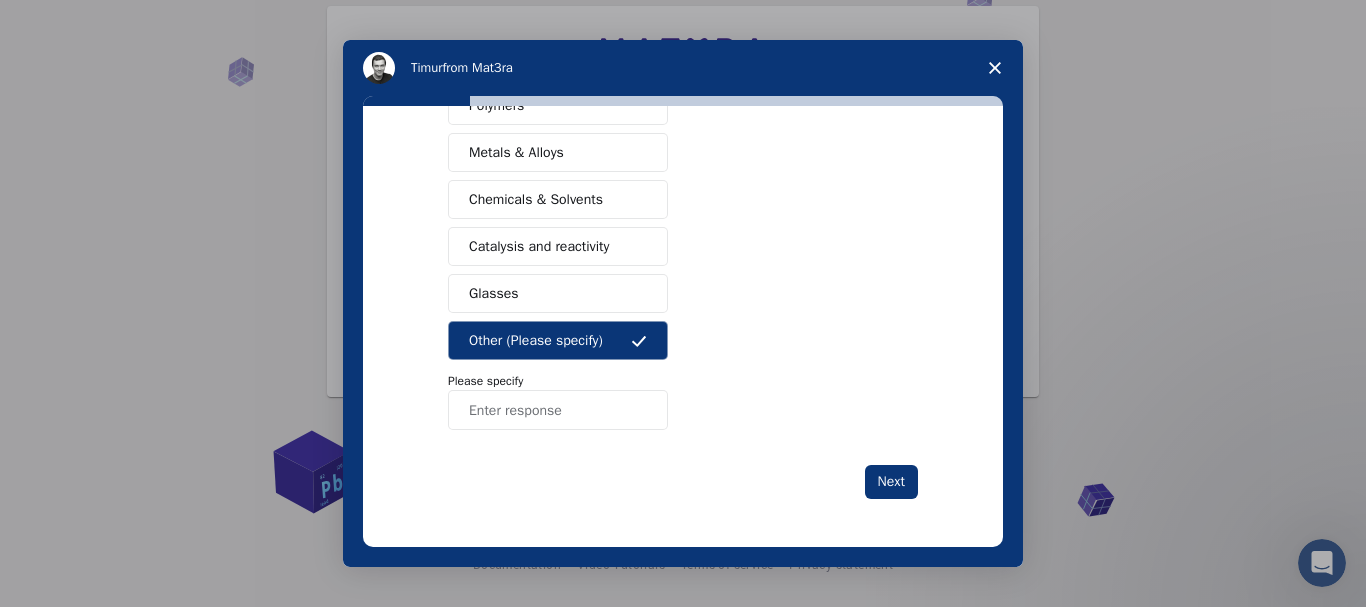 click on "Other (Please specify)" at bounding box center (536, 340) 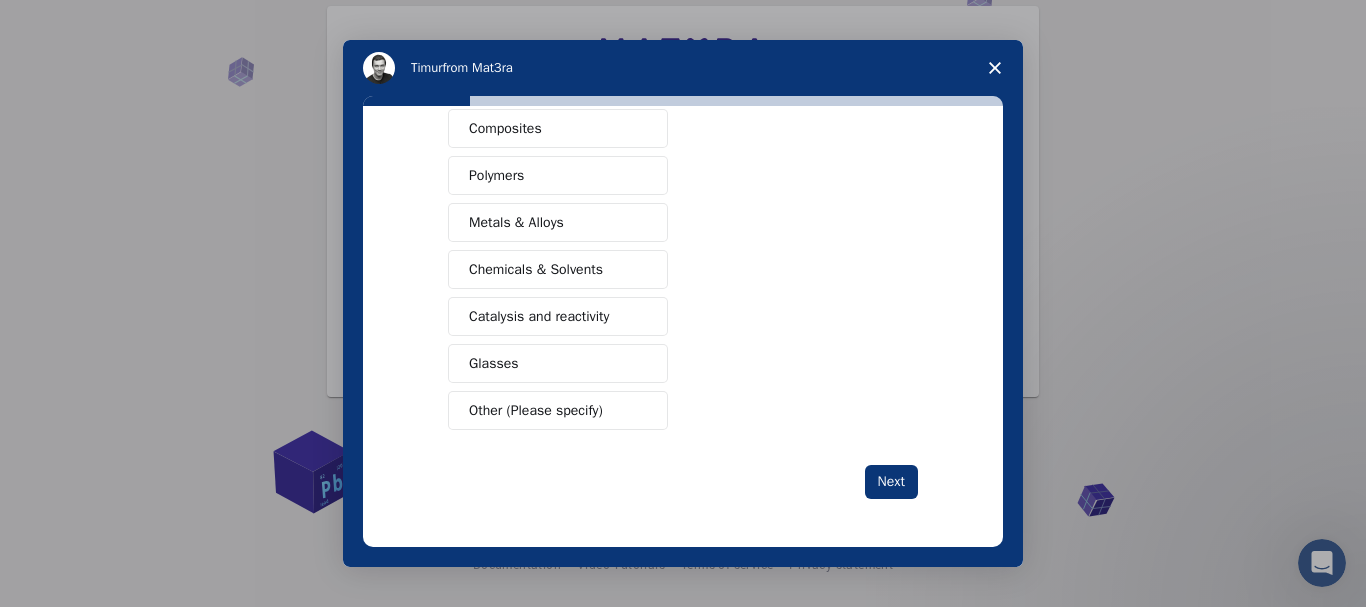 click on "Catalysis and reactivity" at bounding box center [539, 316] 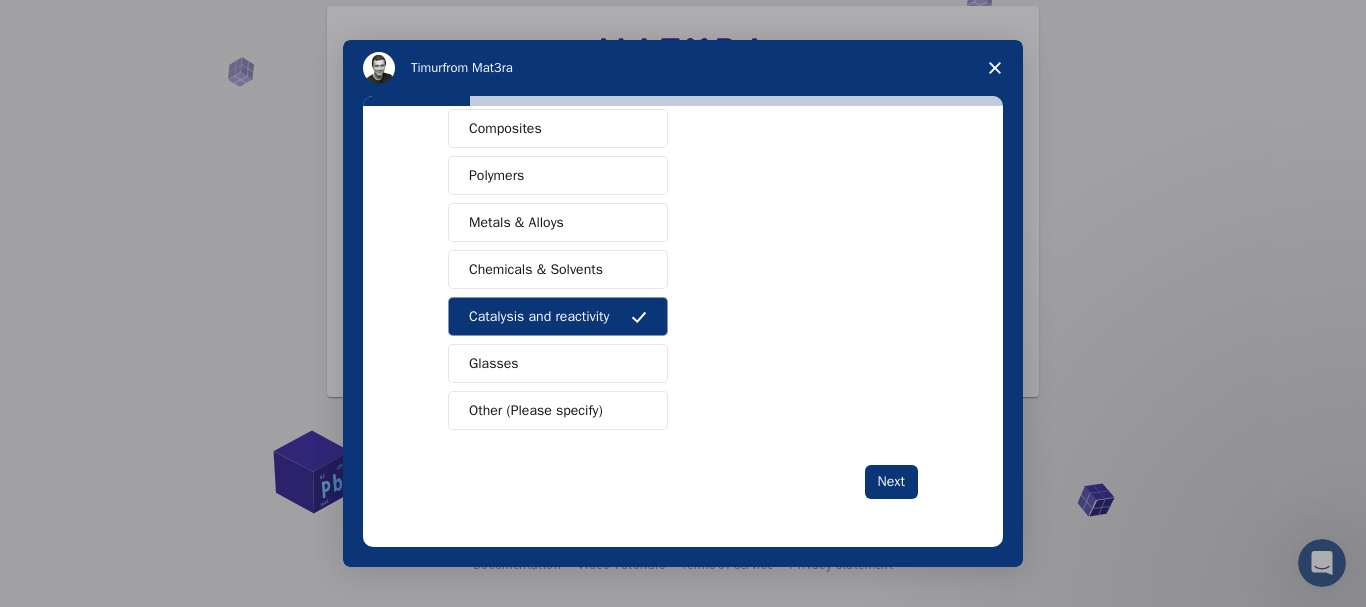 click on "Chemicals & Solvents" at bounding box center [536, 269] 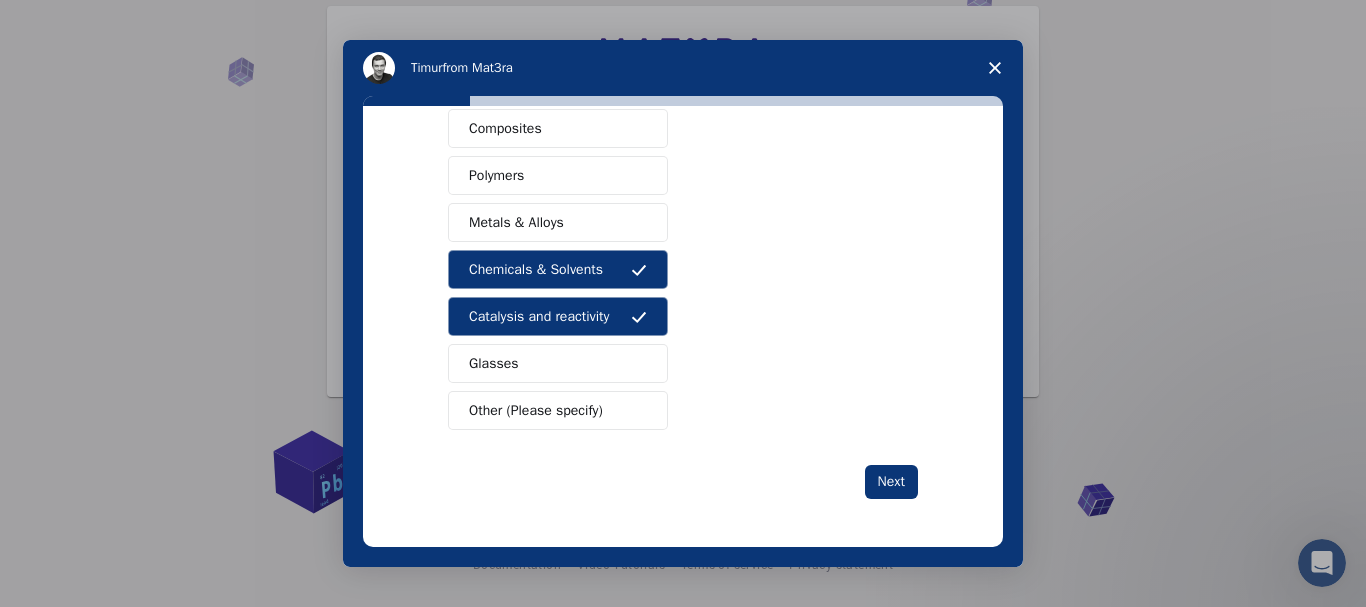 drag, startPoint x: 556, startPoint y: 222, endPoint x: 554, endPoint y: 195, distance: 27.073973 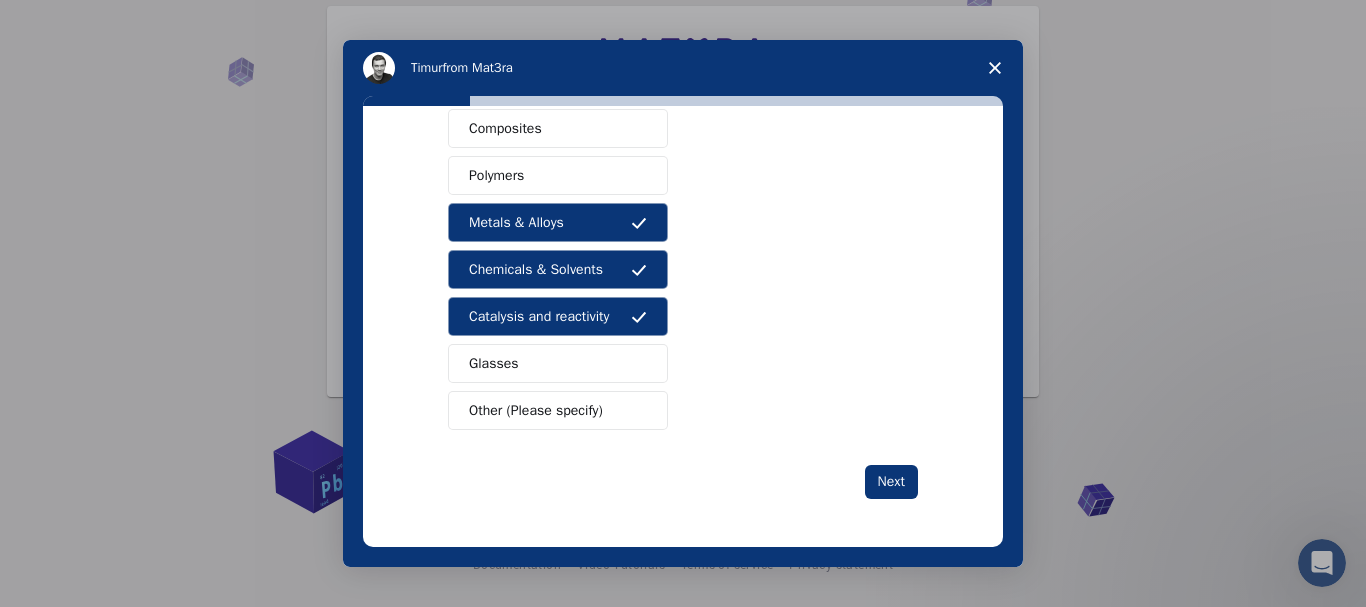 click on "Polymers" at bounding box center (558, 175) 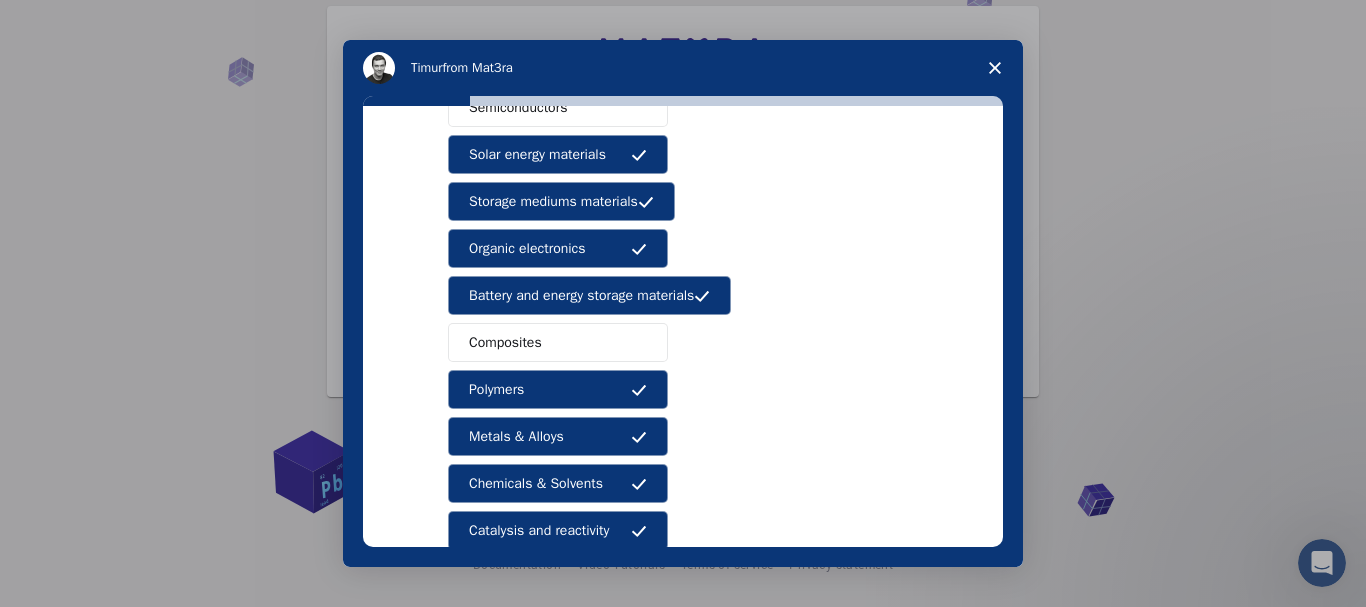 scroll, scrollTop: 130, scrollLeft: 0, axis: vertical 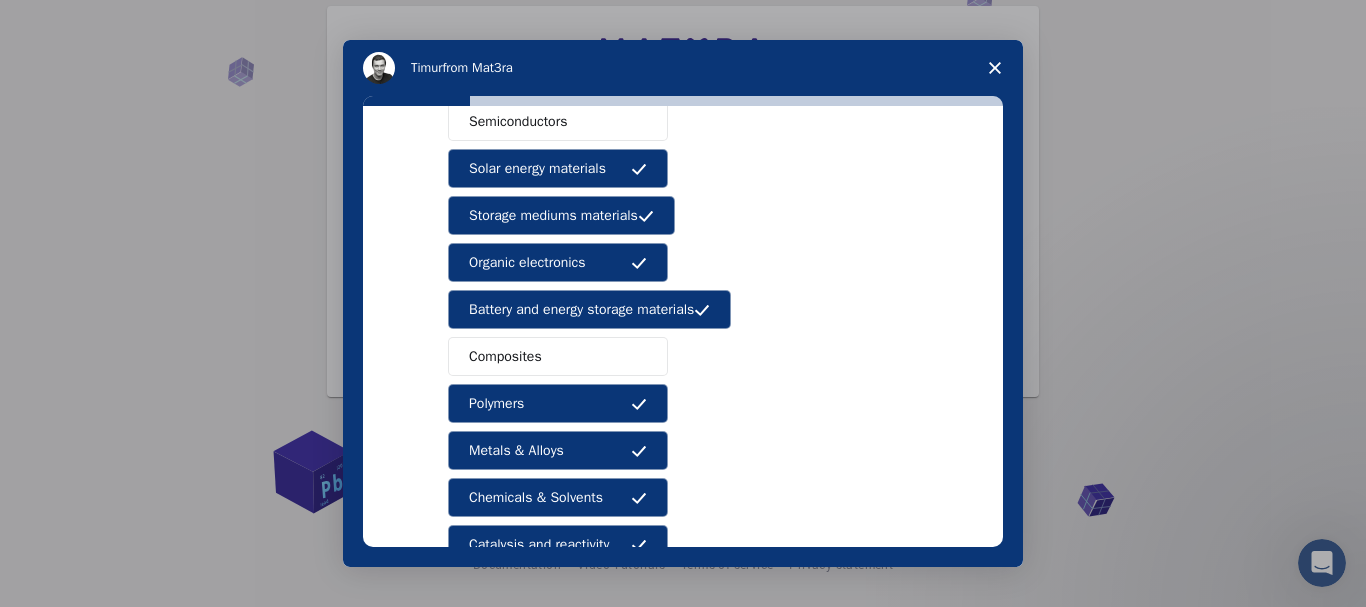 click on "Composites" at bounding box center [558, 356] 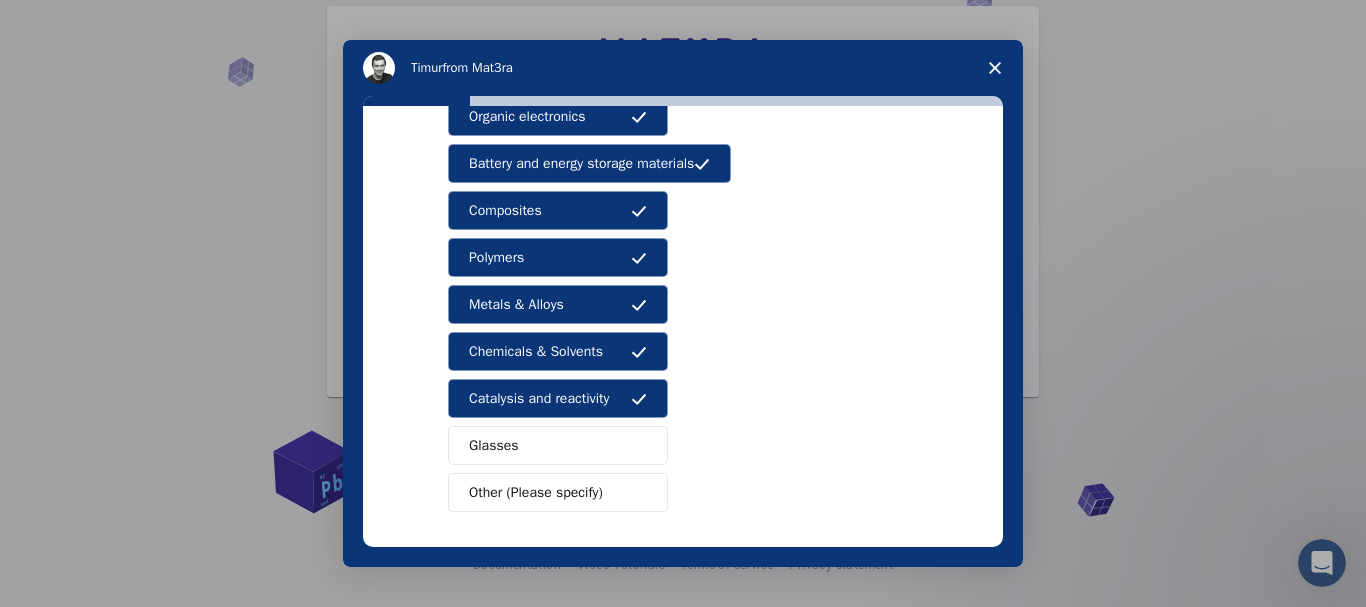 scroll, scrollTop: 358, scrollLeft: 0, axis: vertical 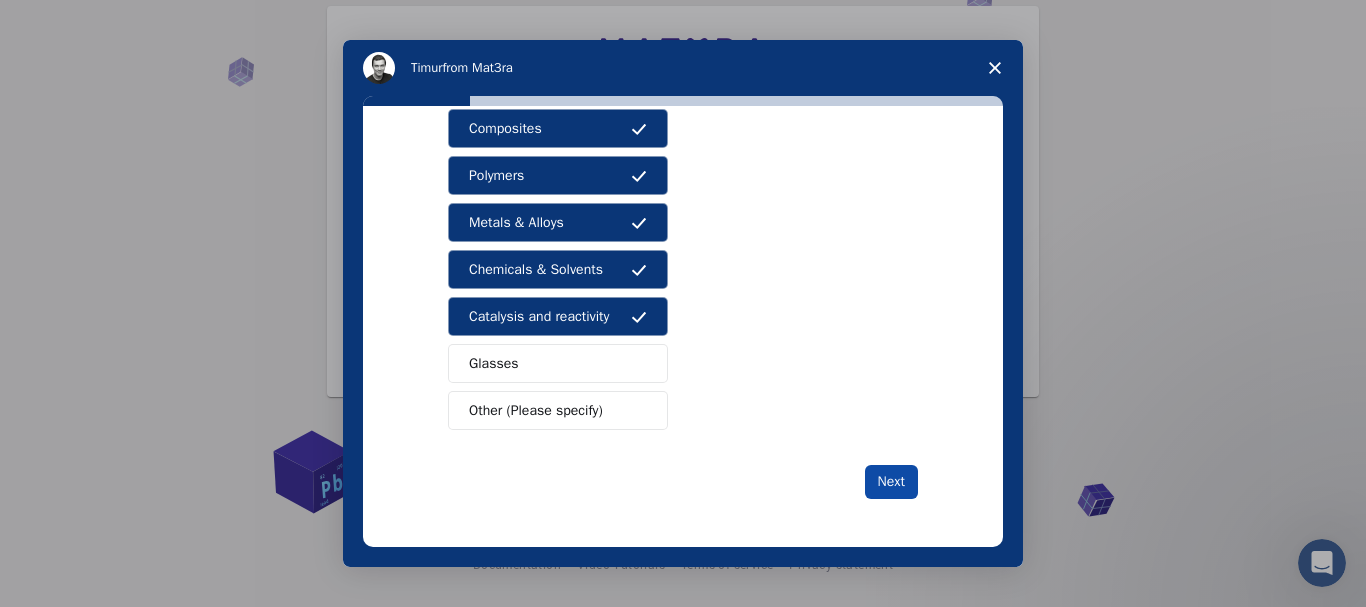 click on "Next" at bounding box center [891, 482] 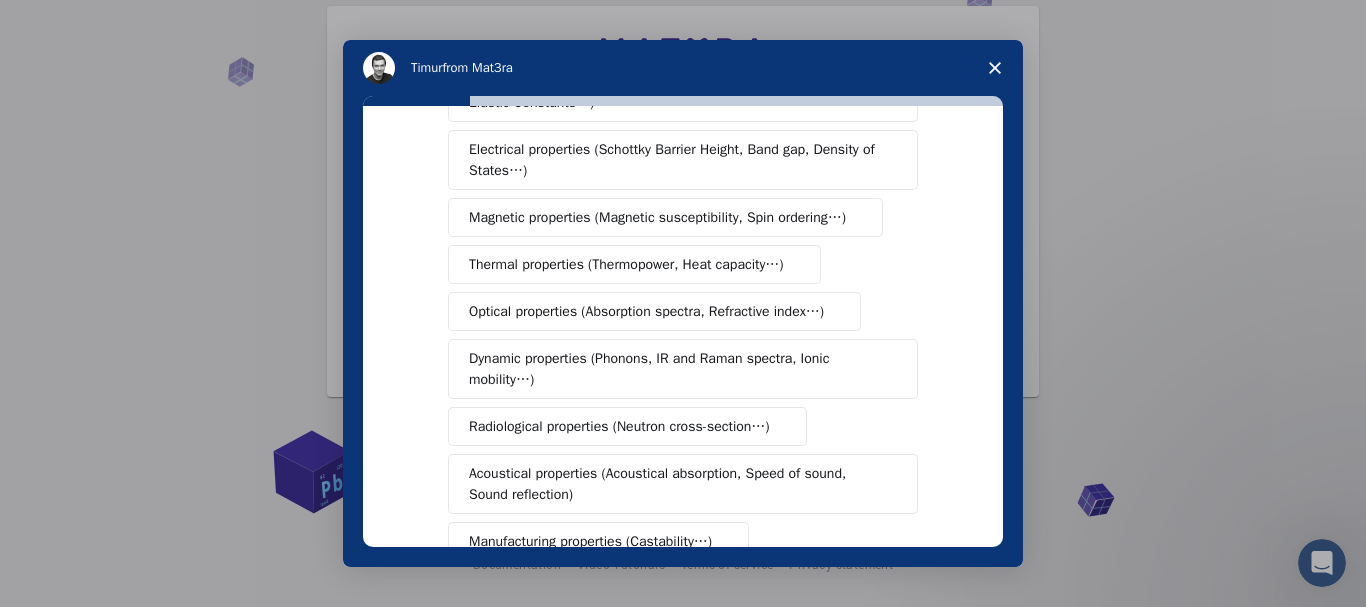 scroll, scrollTop: 0, scrollLeft: 0, axis: both 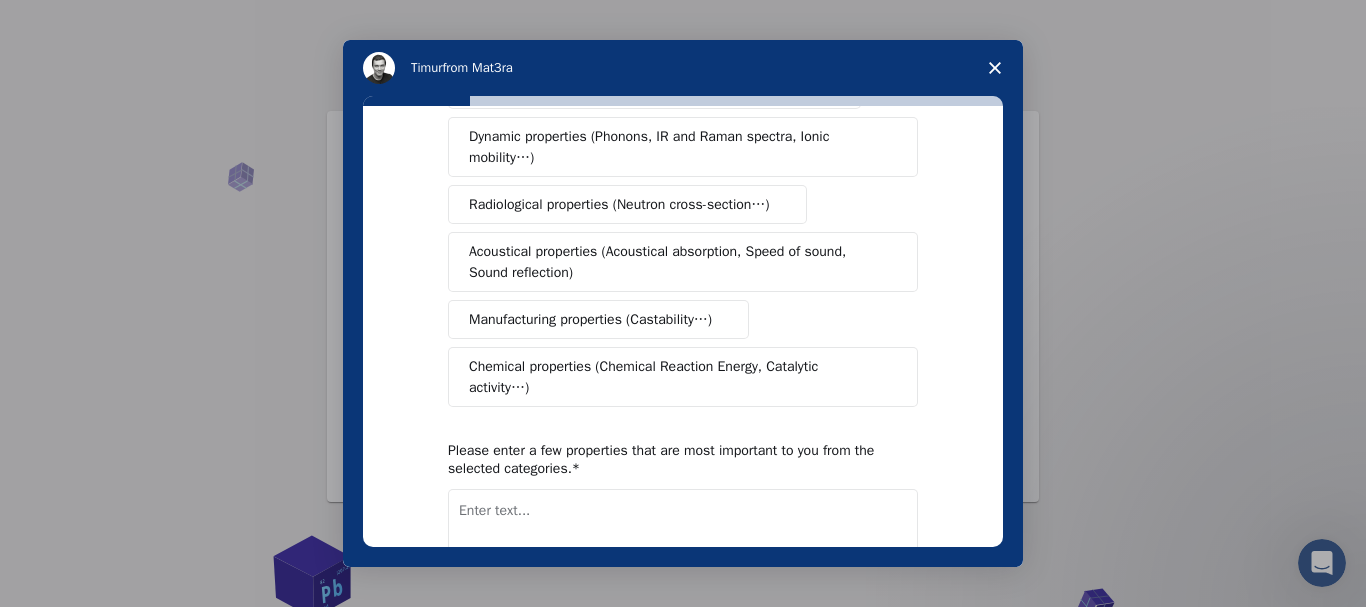 click on "Chemical properties (Chemical Reaction Energy, Catalytic activity…)" at bounding box center (675, 377) 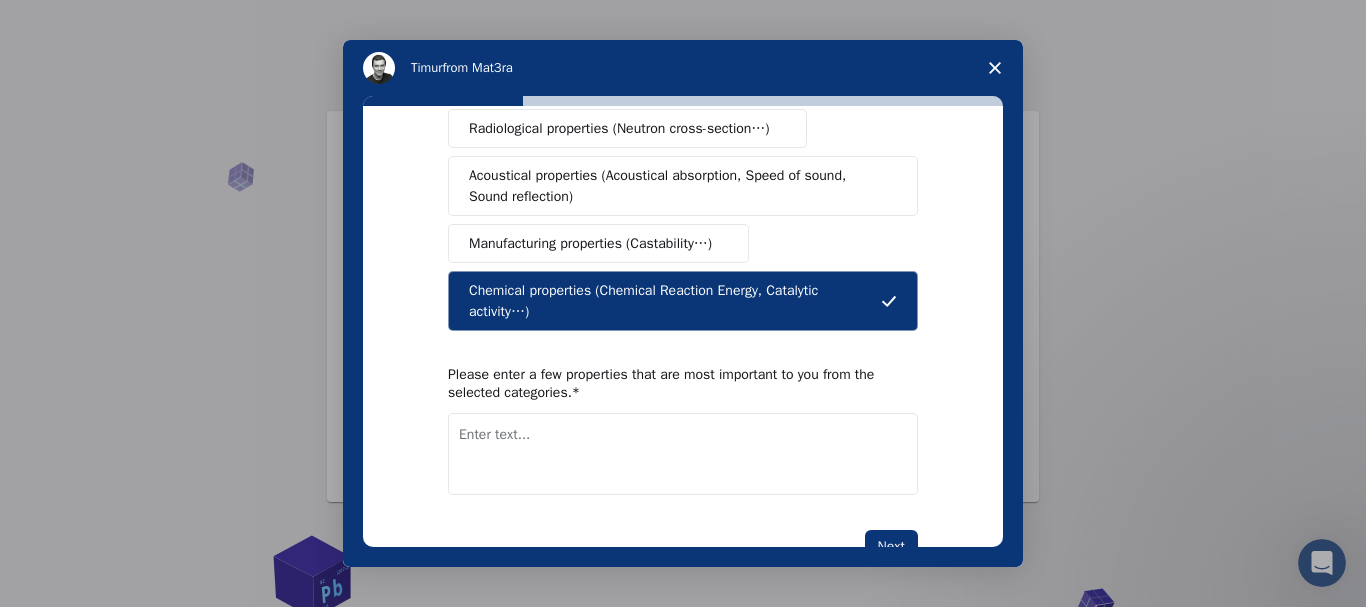 scroll, scrollTop: 462, scrollLeft: 0, axis: vertical 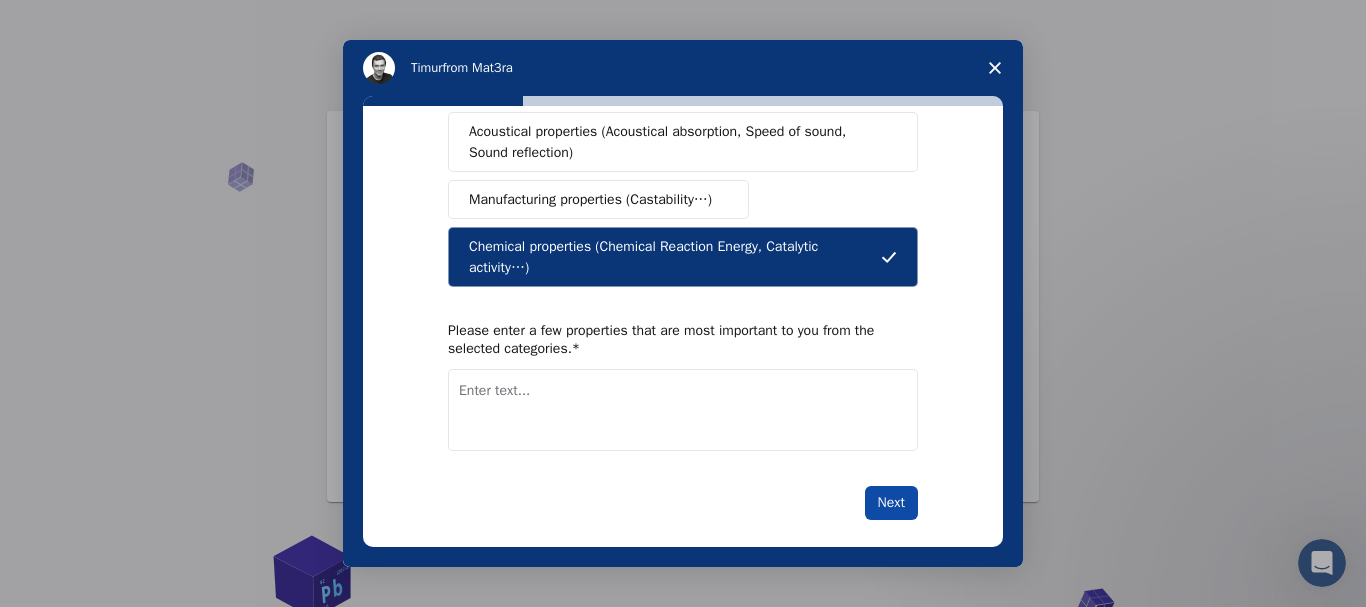 click on "Next" at bounding box center [891, 503] 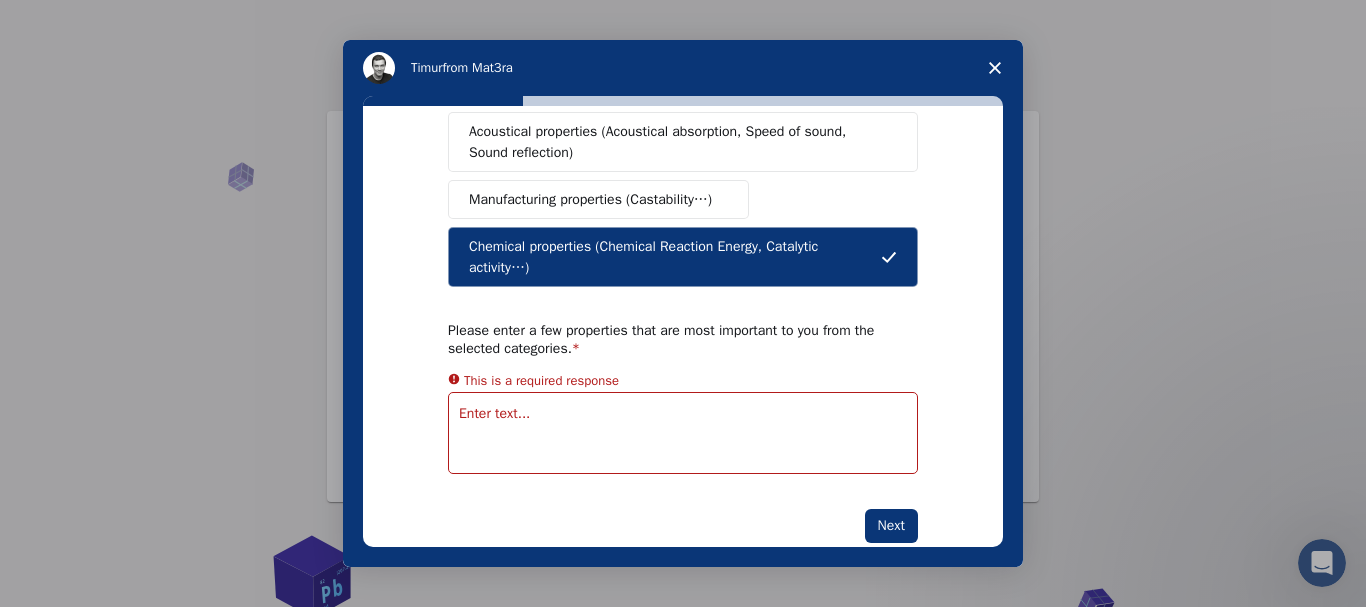 click on "Chemical properties (Chemical Reaction Energy, Catalytic activity…)" at bounding box center [675, 257] 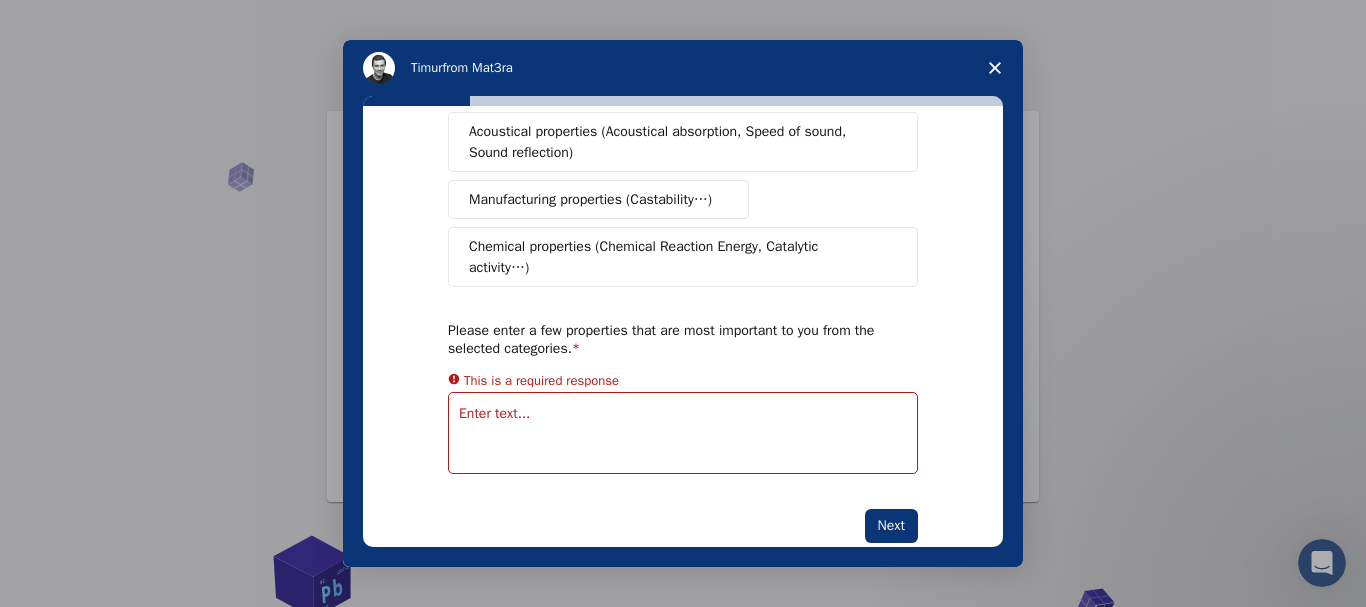 scroll, scrollTop: 348, scrollLeft: 0, axis: vertical 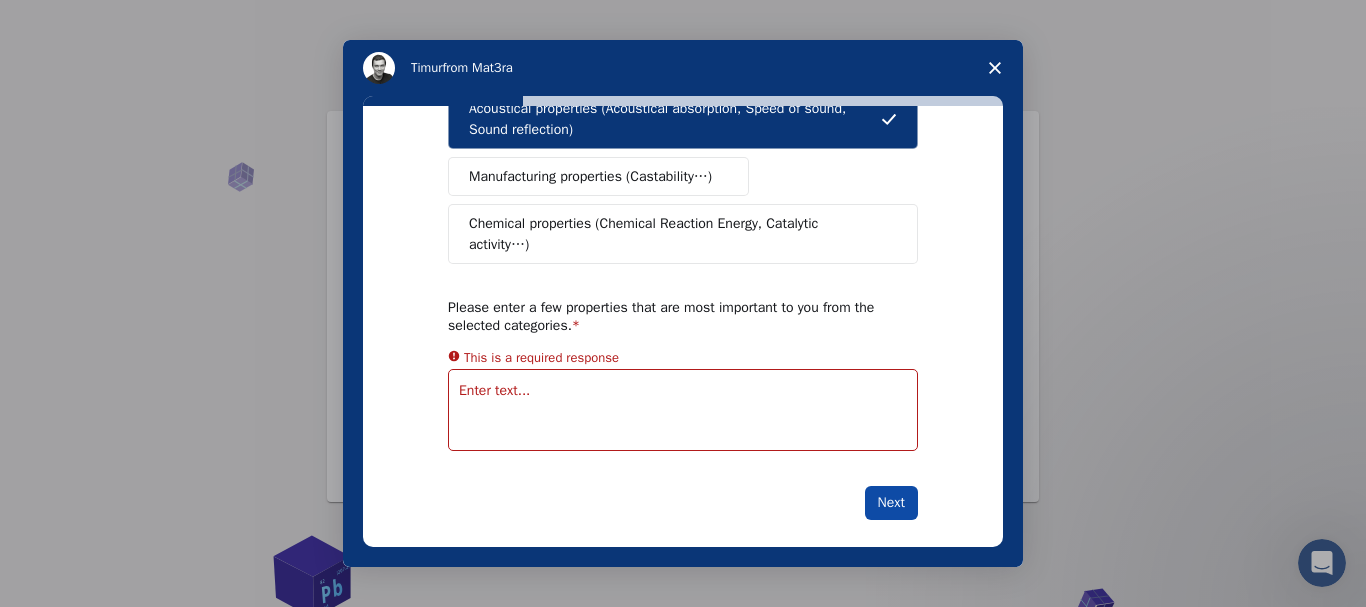 click on "Next" at bounding box center (891, 503) 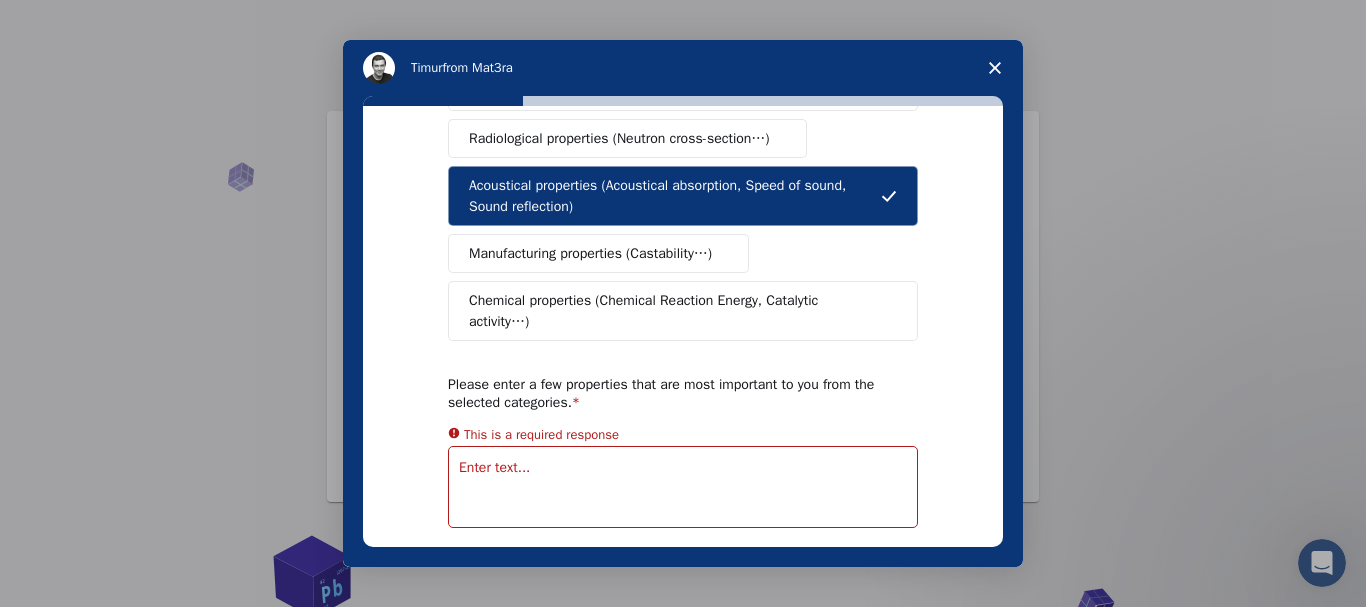 scroll, scrollTop: 371, scrollLeft: 0, axis: vertical 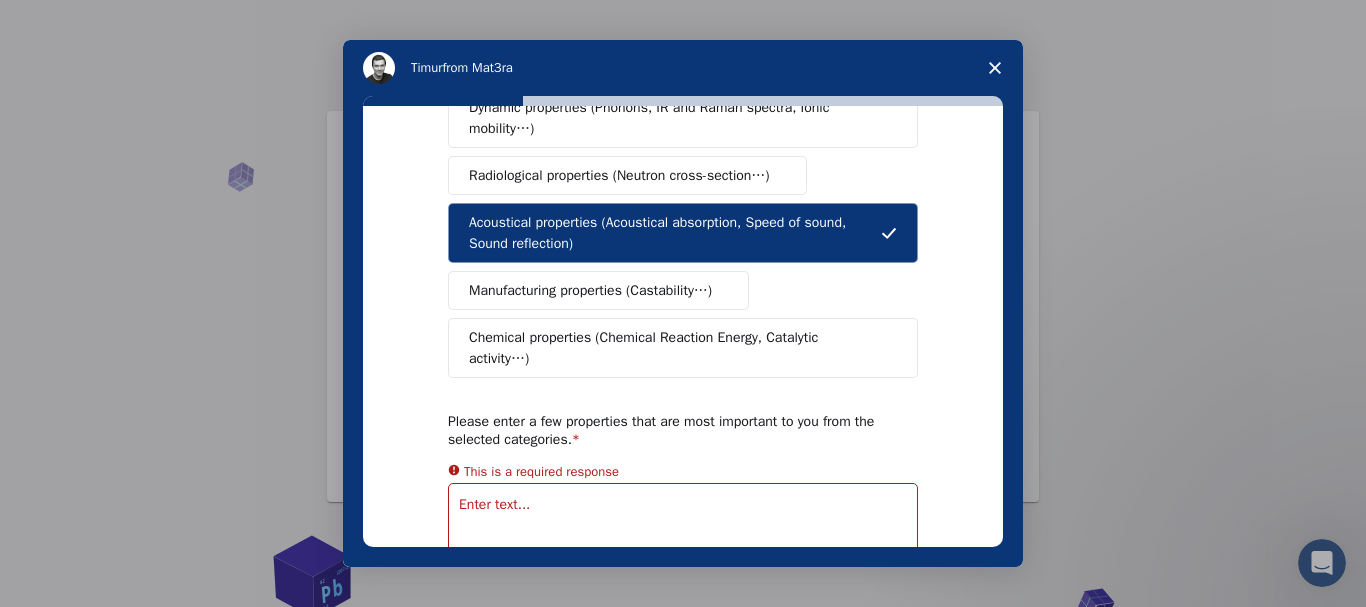 drag, startPoint x: 588, startPoint y: 245, endPoint x: 457, endPoint y: 221, distance: 133.18033 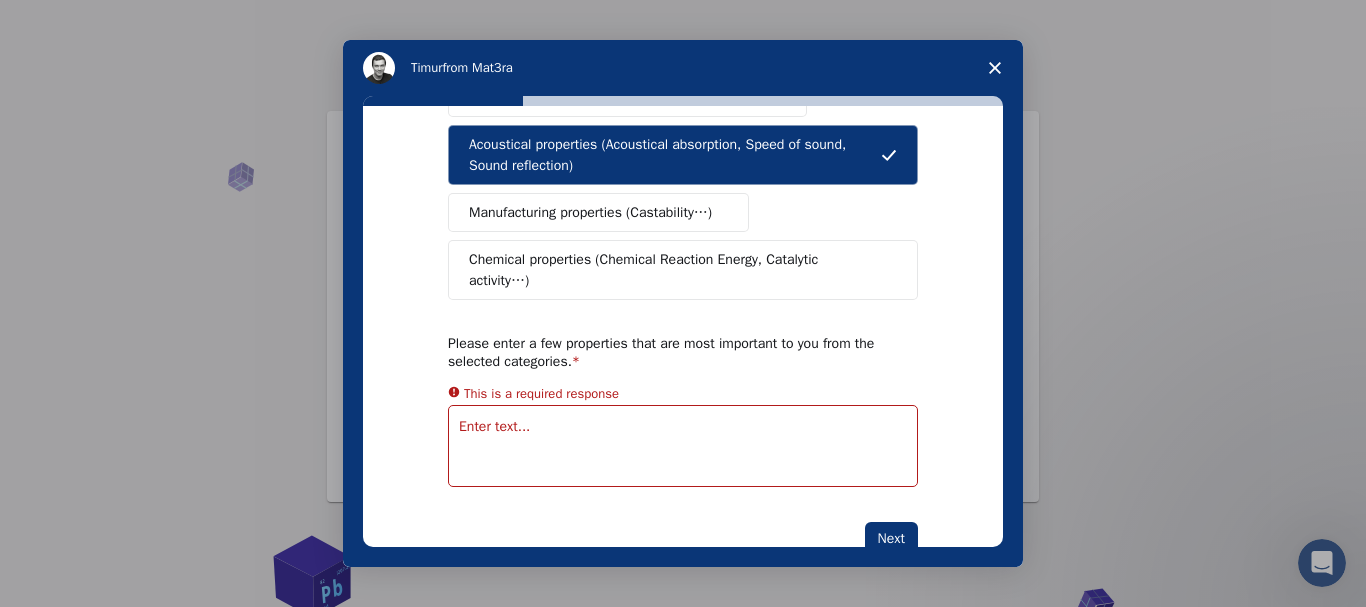 scroll, scrollTop: 485, scrollLeft: 0, axis: vertical 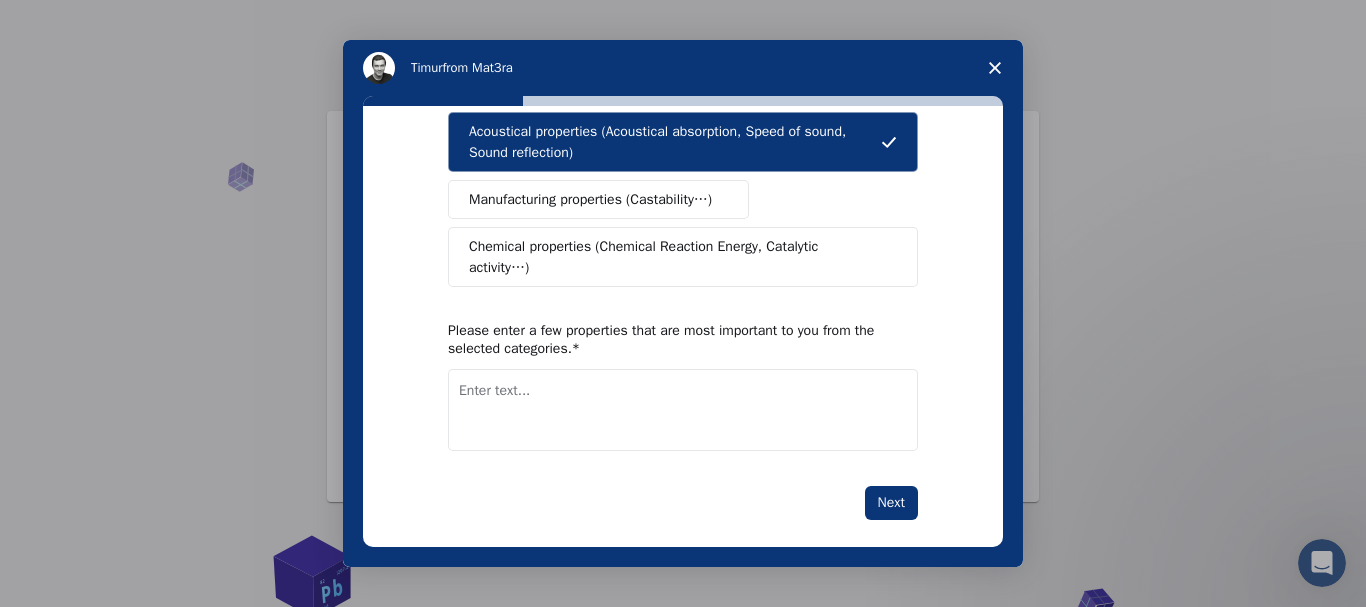 paste on "sound" 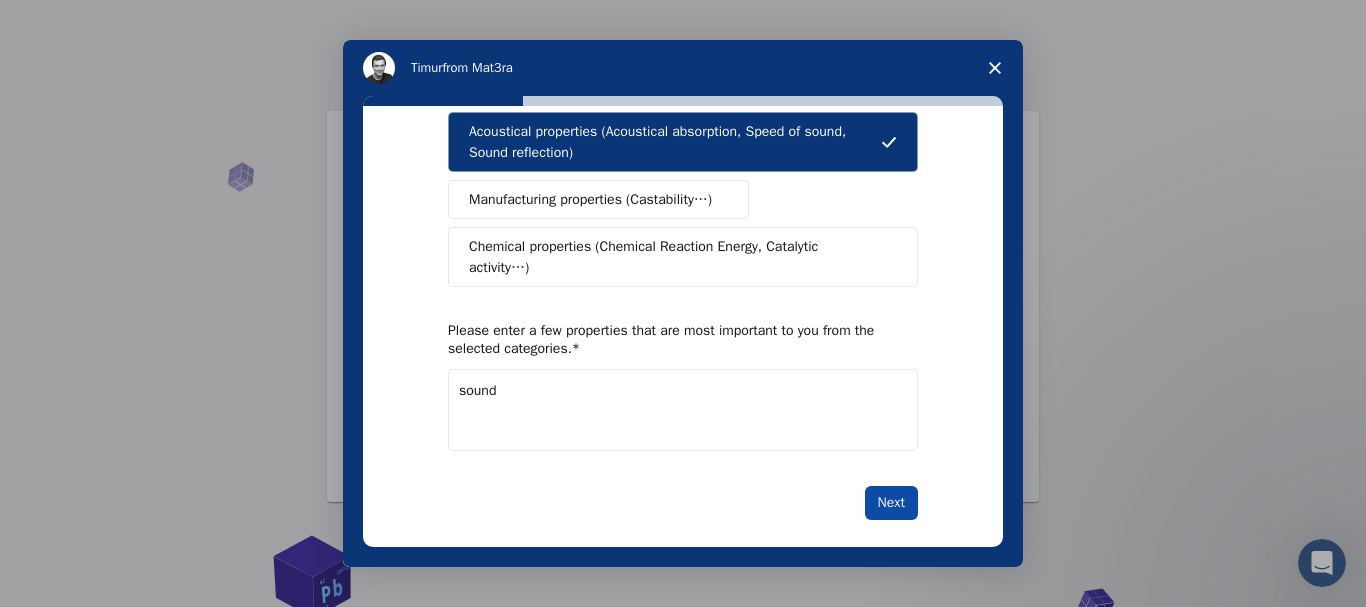 type on "sound" 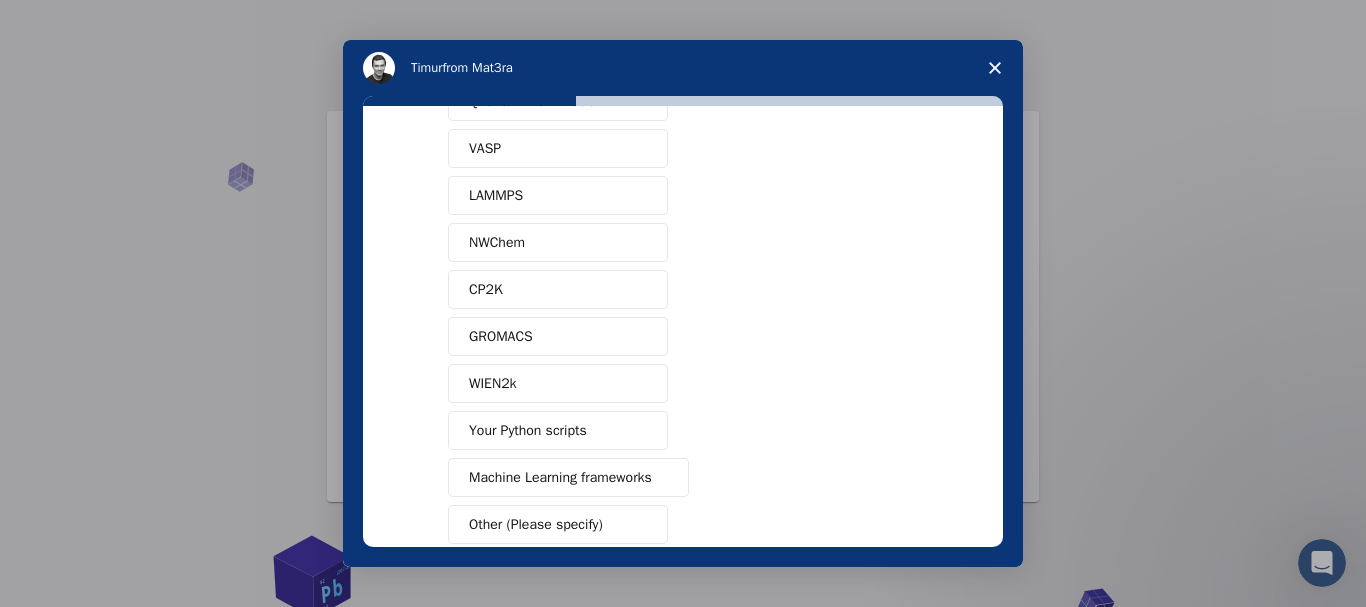 scroll, scrollTop: 0, scrollLeft: 0, axis: both 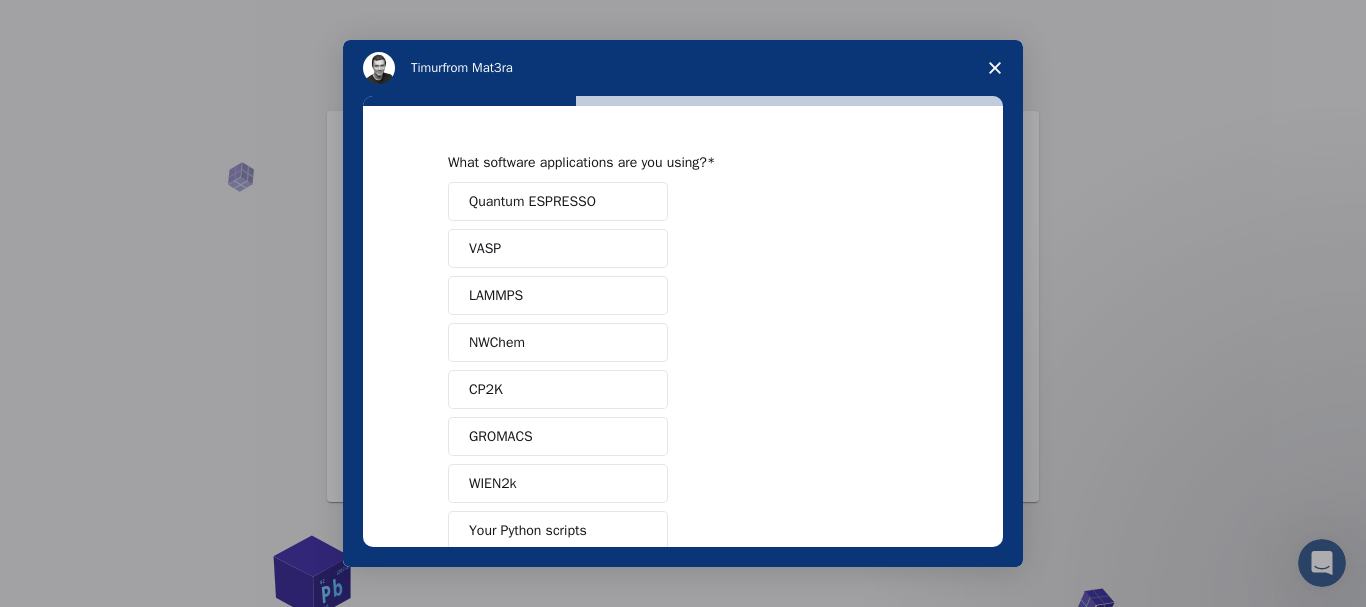 click at bounding box center (639, 202) 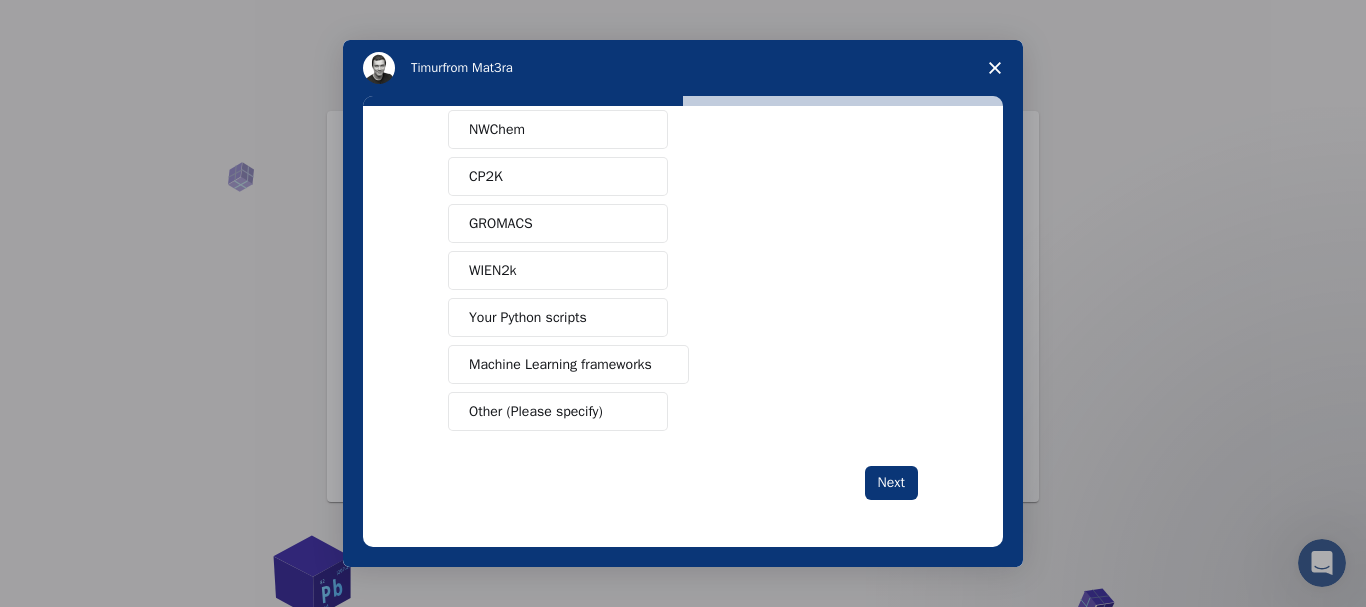 scroll, scrollTop: 214, scrollLeft: 0, axis: vertical 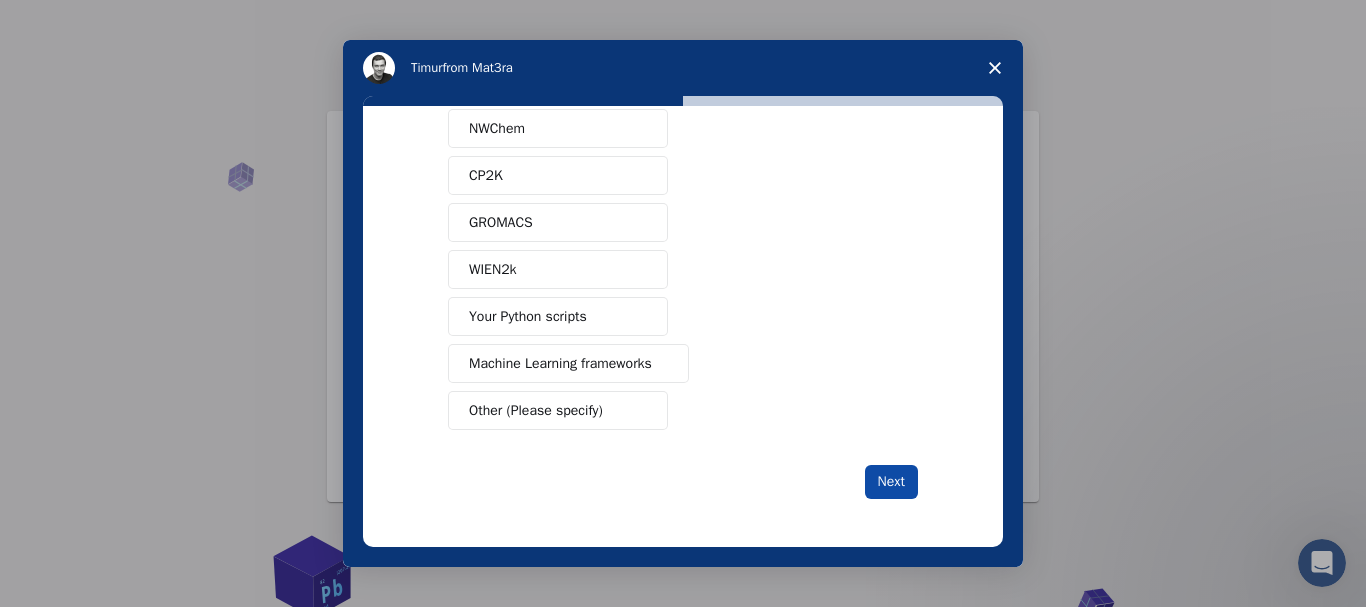 click on "Next" at bounding box center (891, 482) 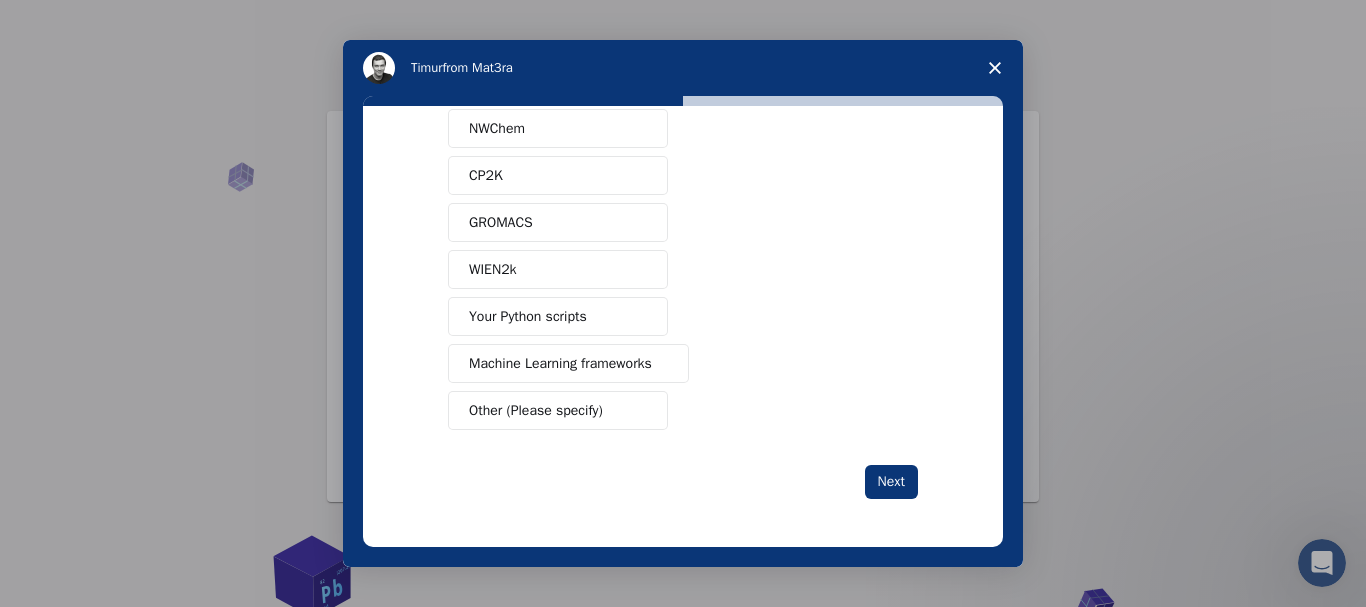 scroll, scrollTop: 0, scrollLeft: 0, axis: both 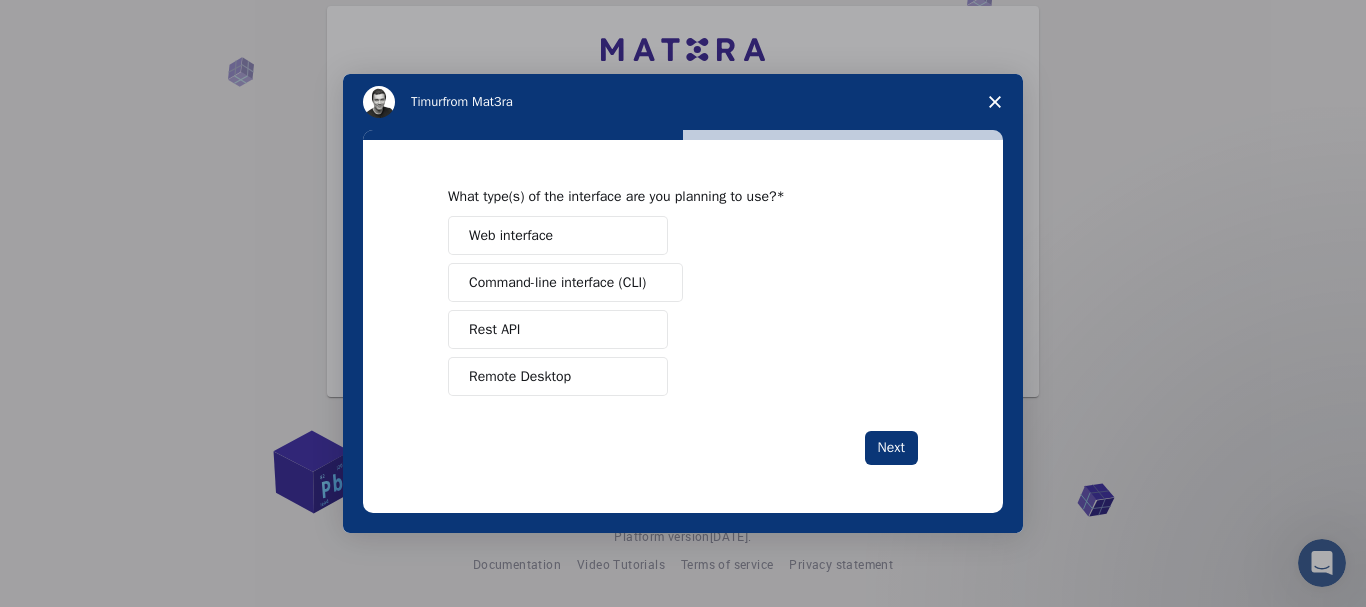 click on "Web interface" at bounding box center [511, 235] 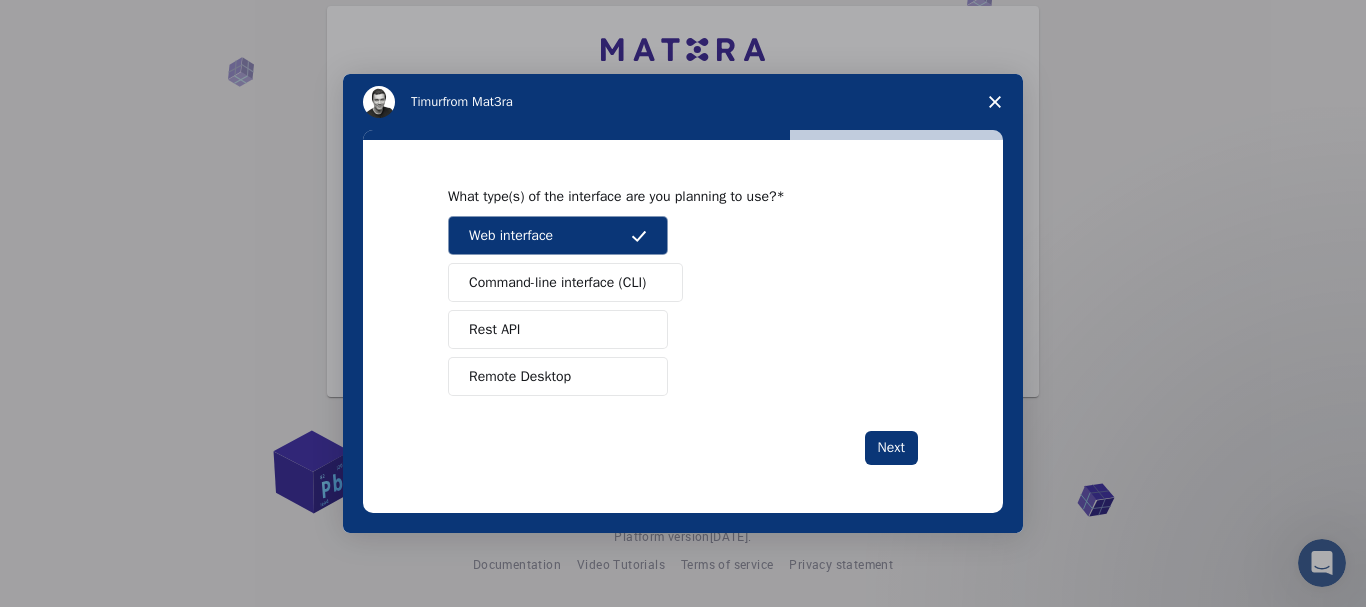 click on "Command-line interface (CLI)" at bounding box center [557, 282] 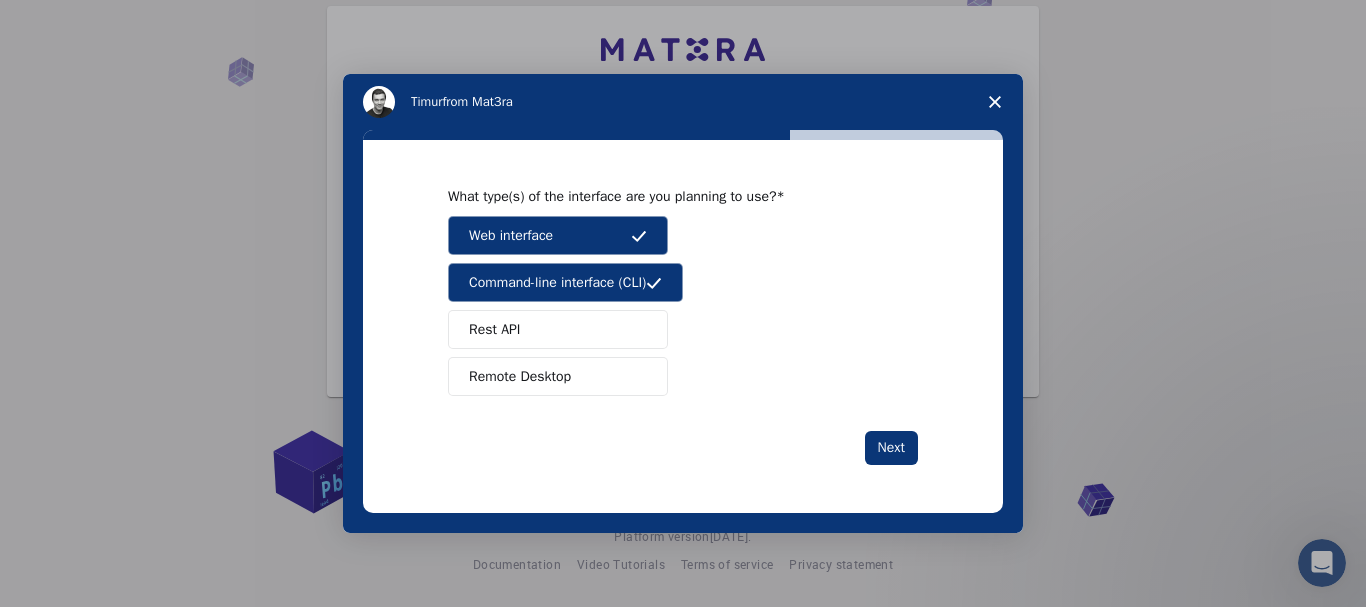 click on "Rest API" at bounding box center [558, 329] 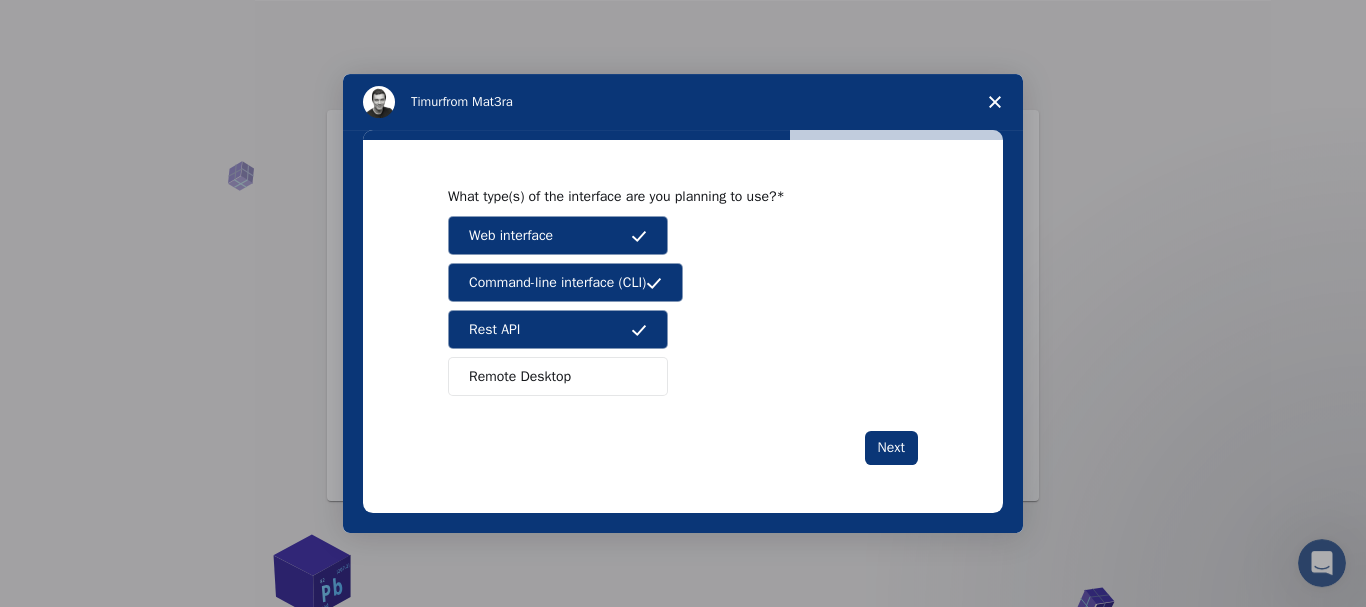 scroll, scrollTop: 0, scrollLeft: 0, axis: both 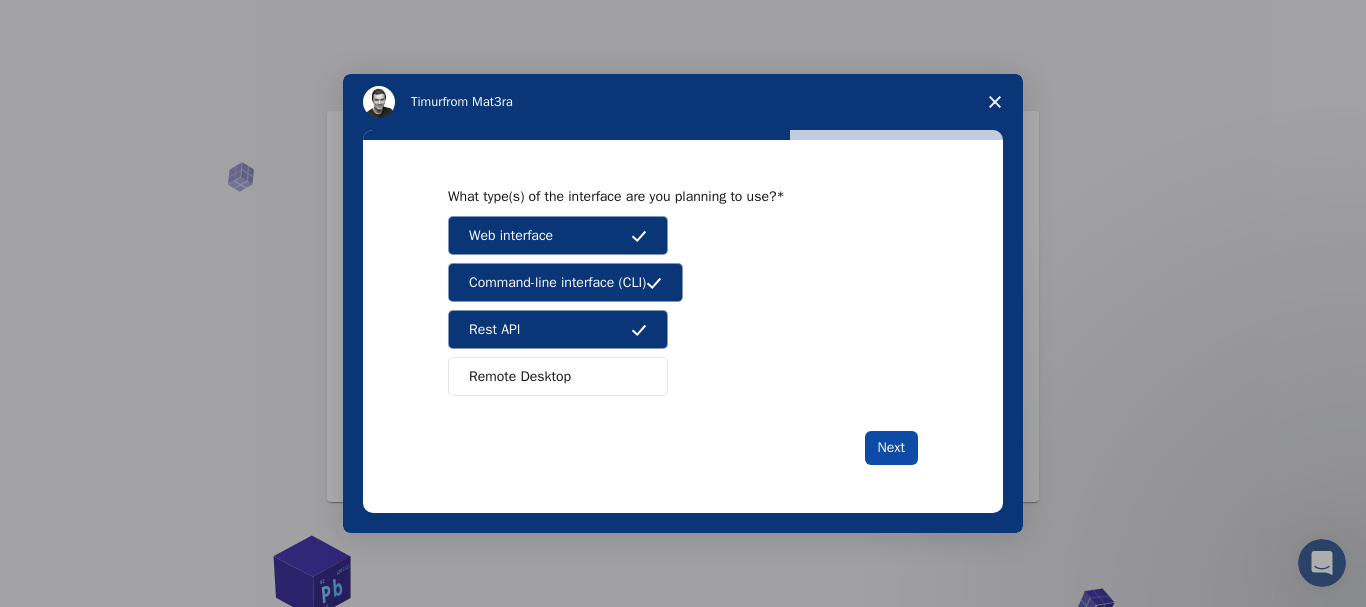 click on "Next" at bounding box center [891, 448] 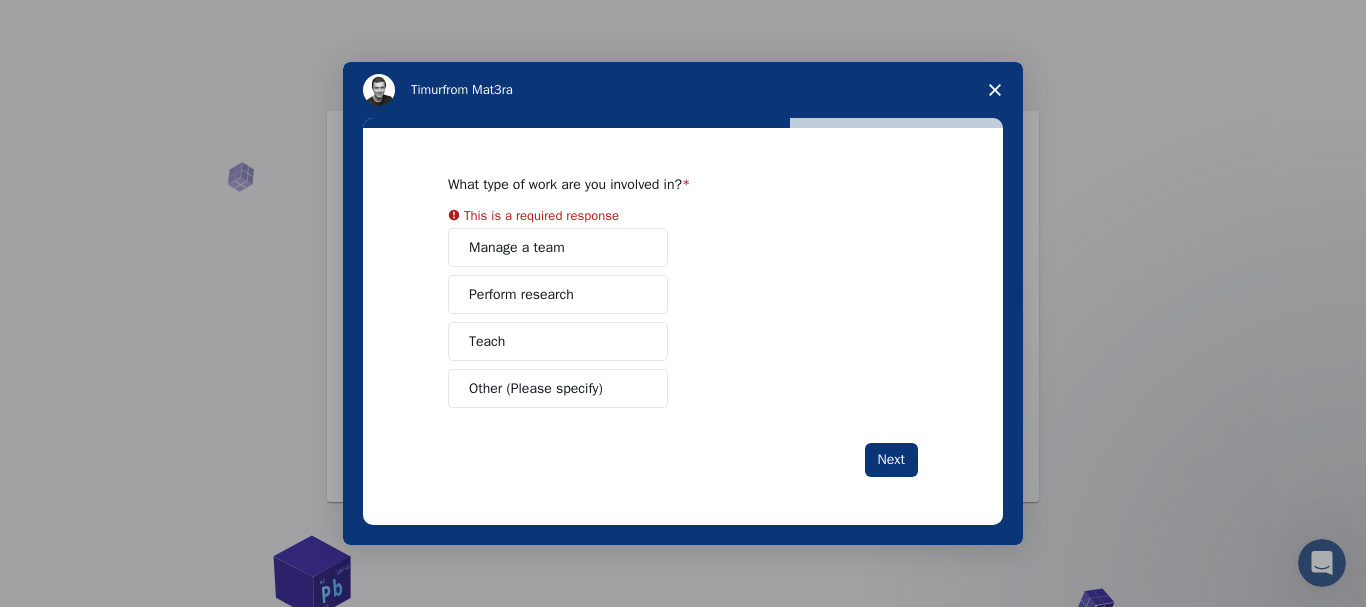 click on "Manage a team" at bounding box center (558, 247) 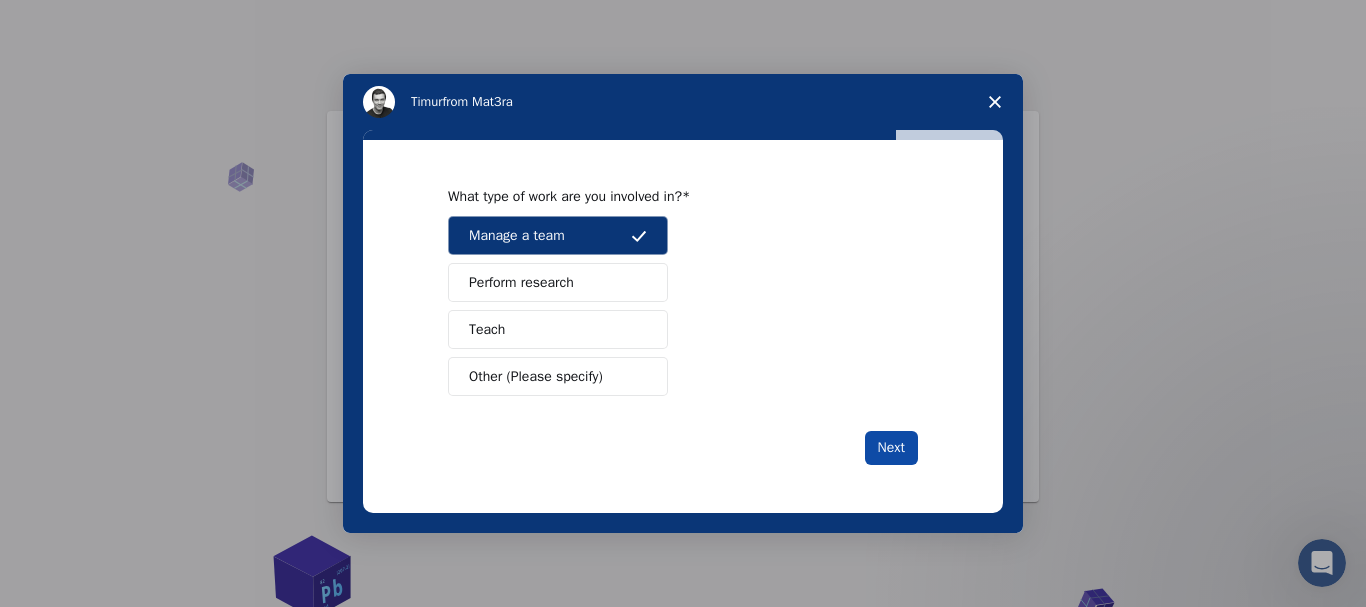 click on "Next" at bounding box center (891, 448) 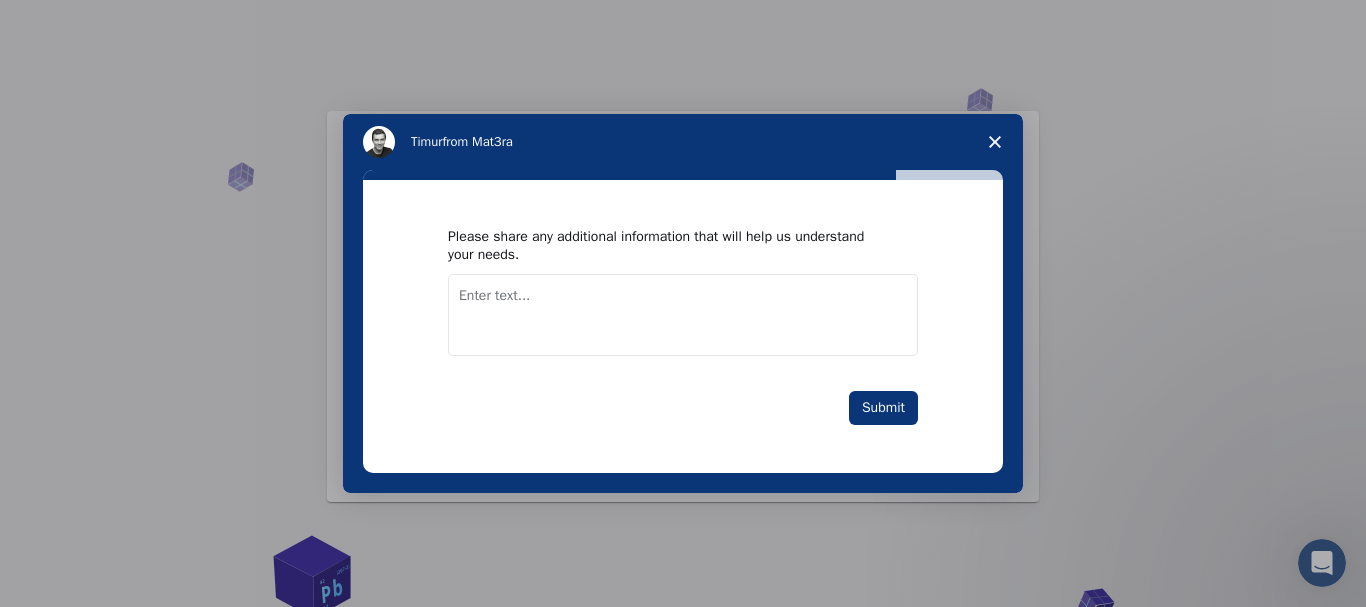 click at bounding box center (683, 315) 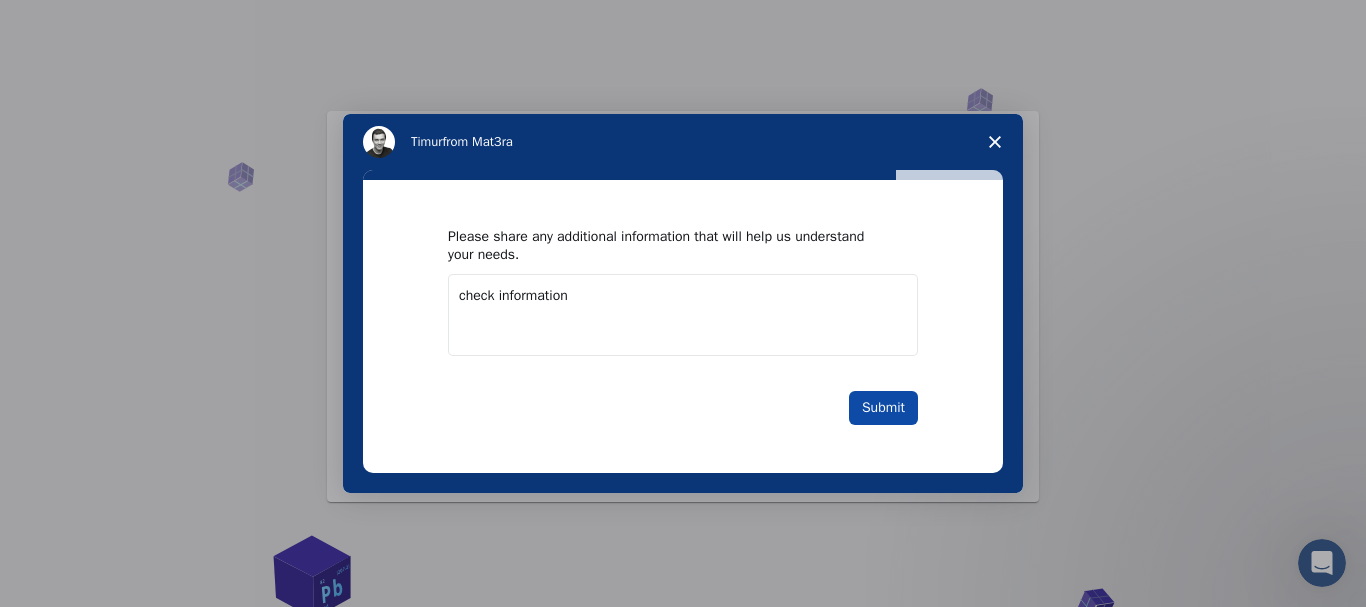 type on "check information" 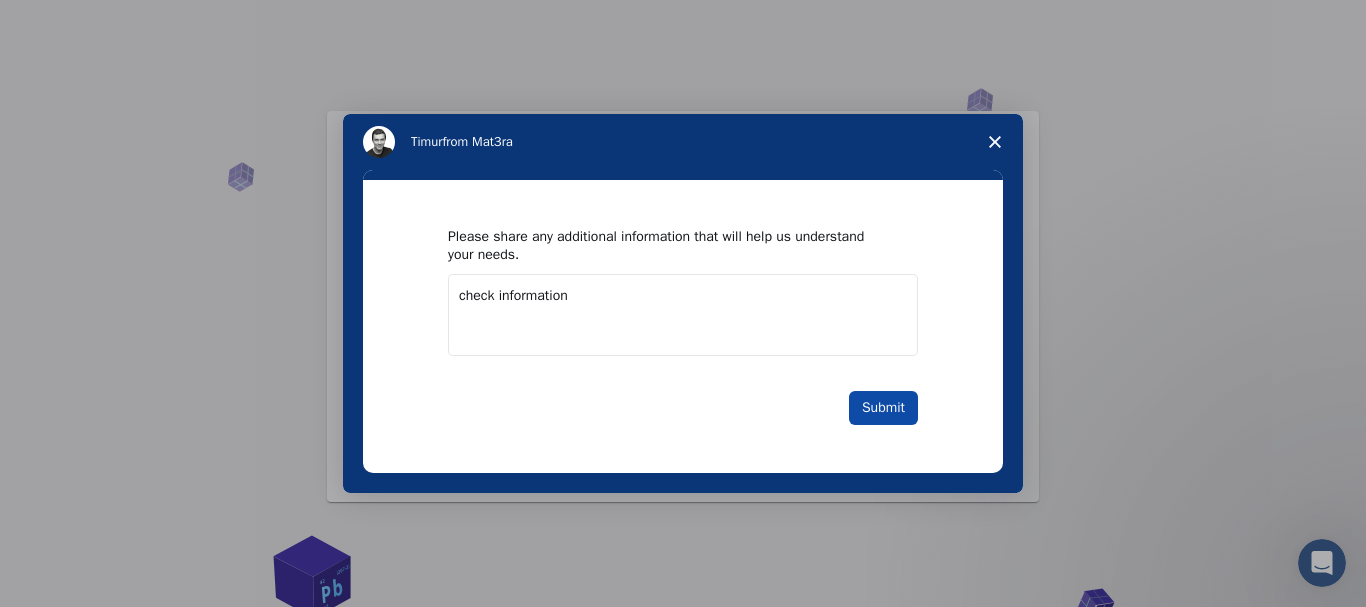 click on "Submit" at bounding box center (883, 408) 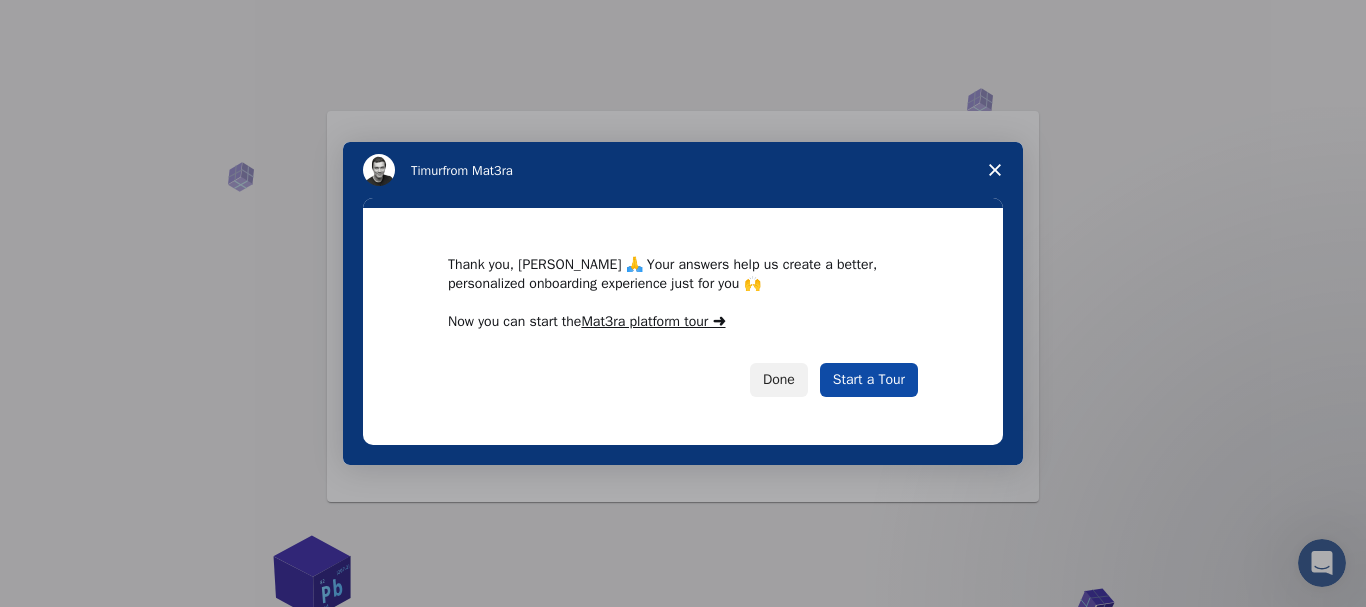 click on "Start a Tour" at bounding box center (869, 380) 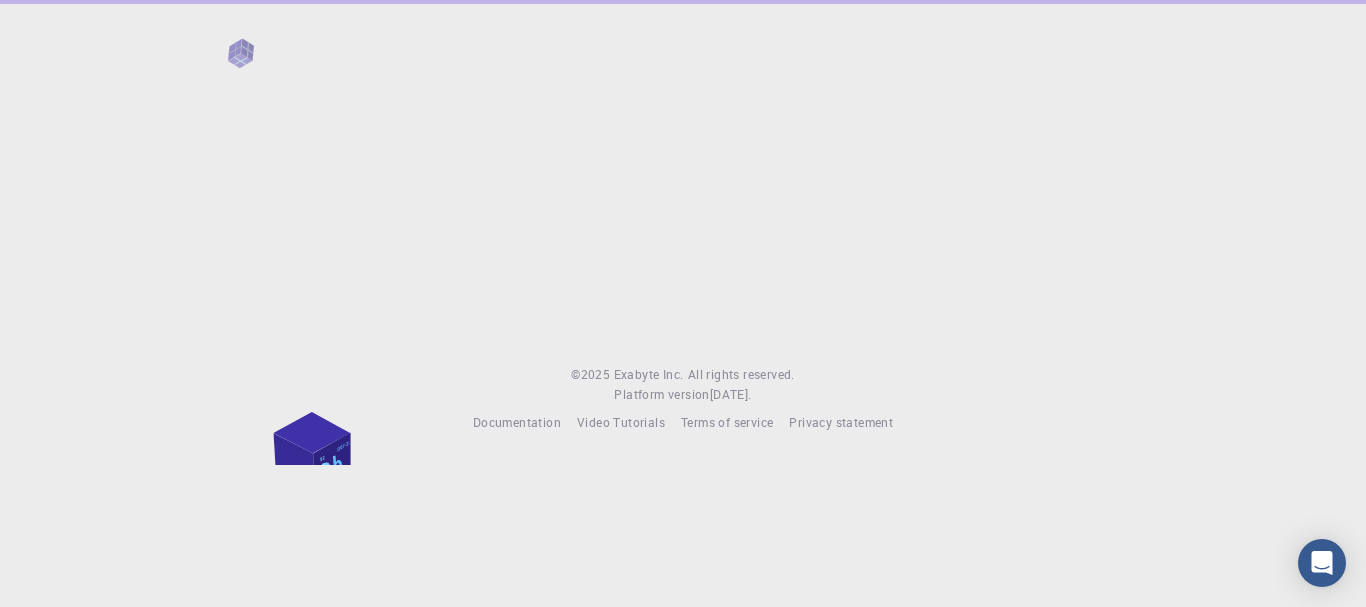 scroll, scrollTop: 0, scrollLeft: 0, axis: both 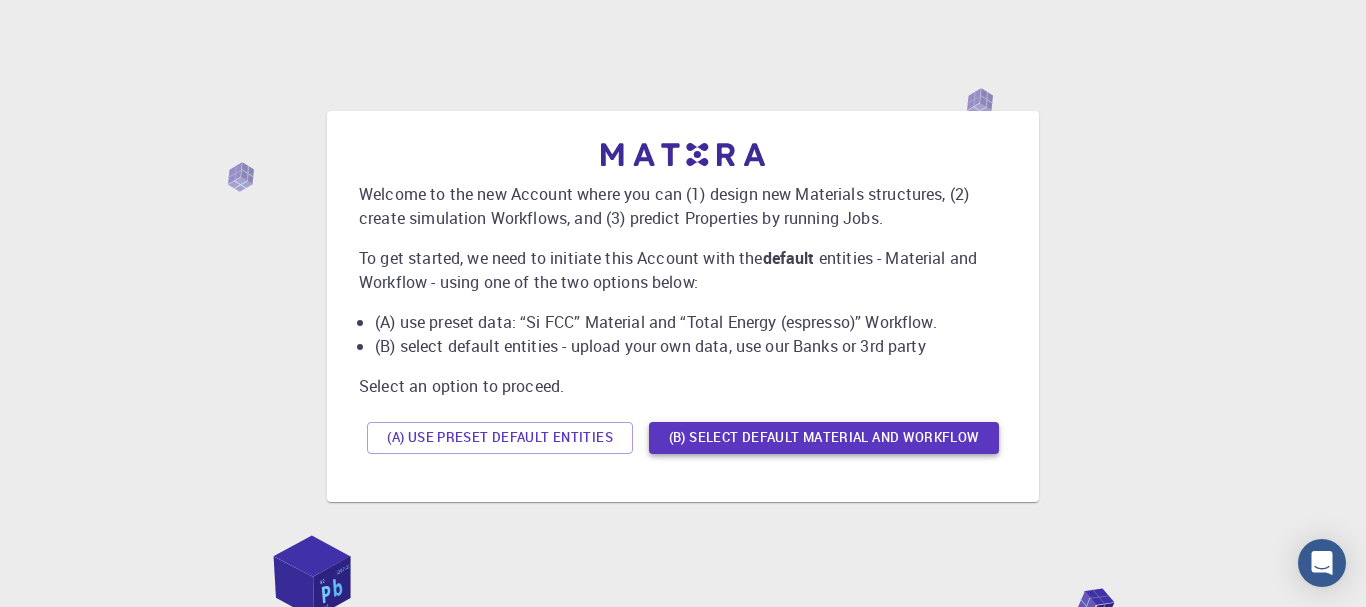 click on "(B) Select default material and workflow" at bounding box center [824, 438] 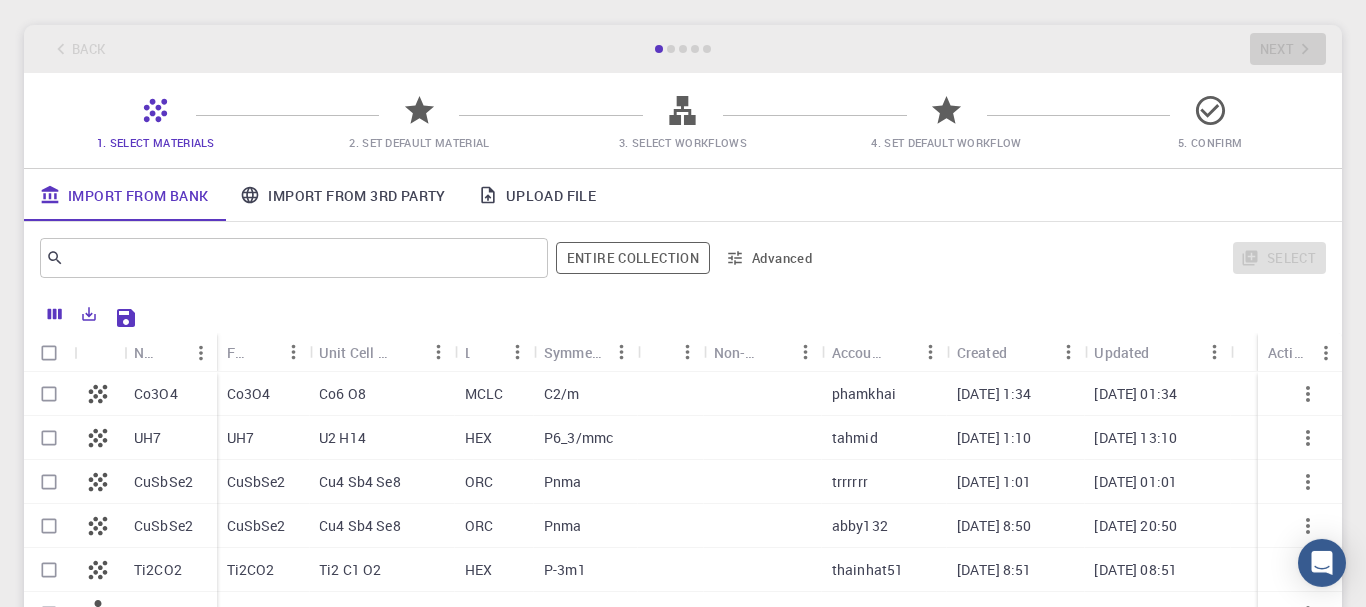 scroll, scrollTop: 204, scrollLeft: 0, axis: vertical 